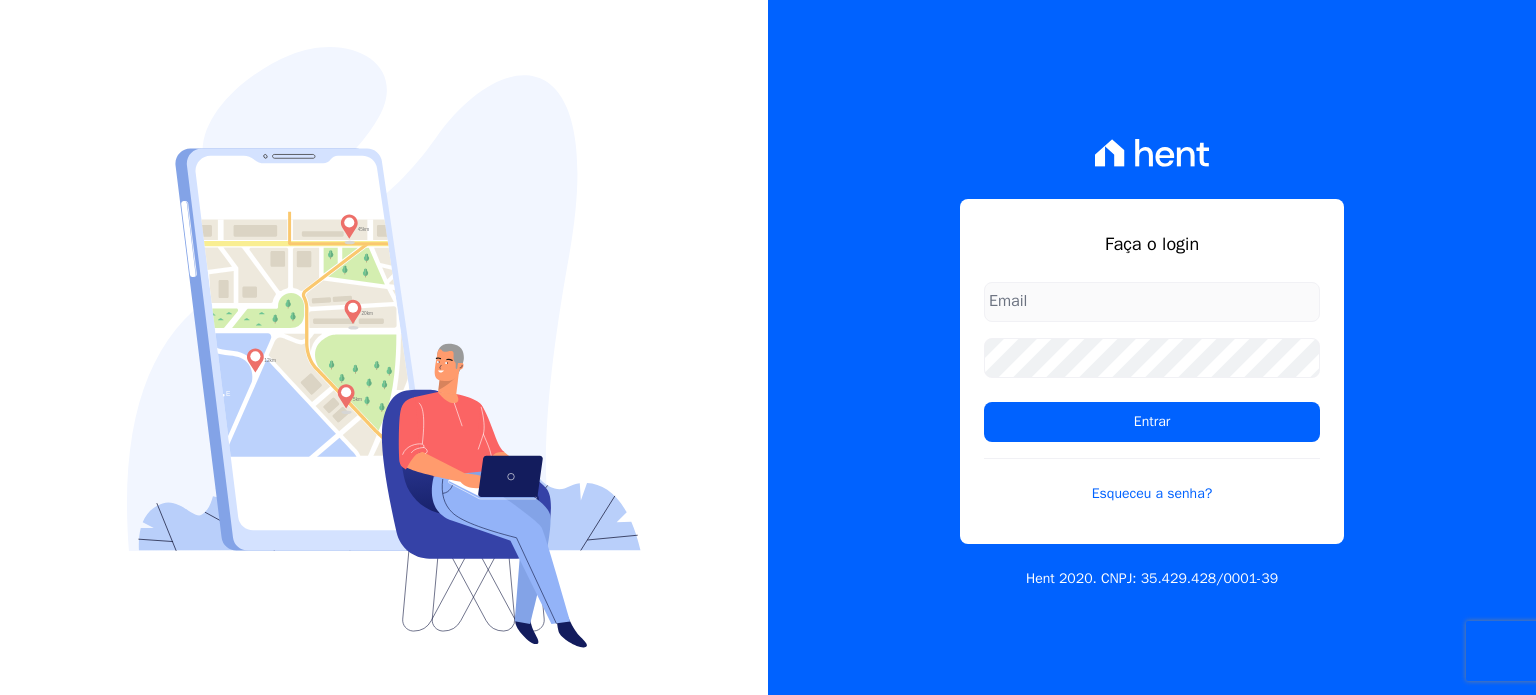 scroll, scrollTop: 0, scrollLeft: 0, axis: both 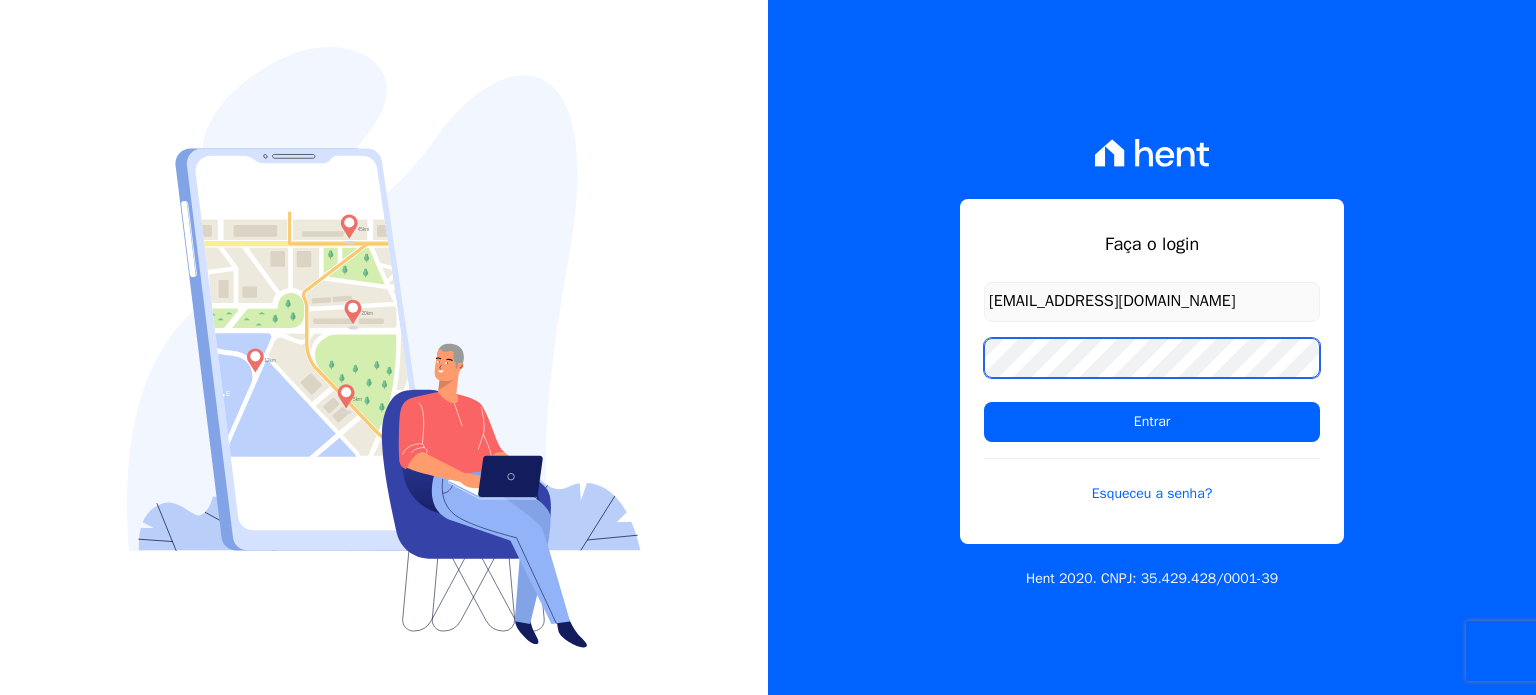 click on "Entrar" at bounding box center (1152, 422) 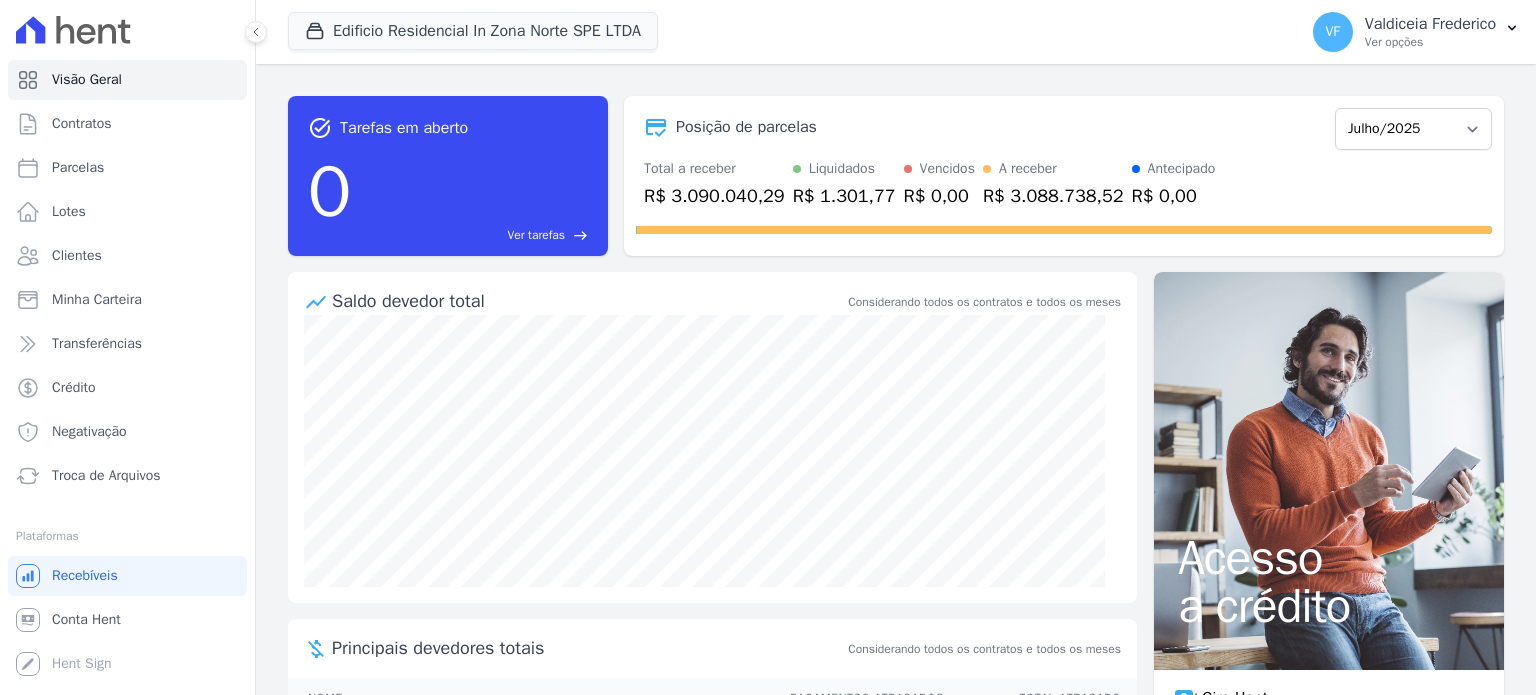 scroll, scrollTop: 0, scrollLeft: 0, axis: both 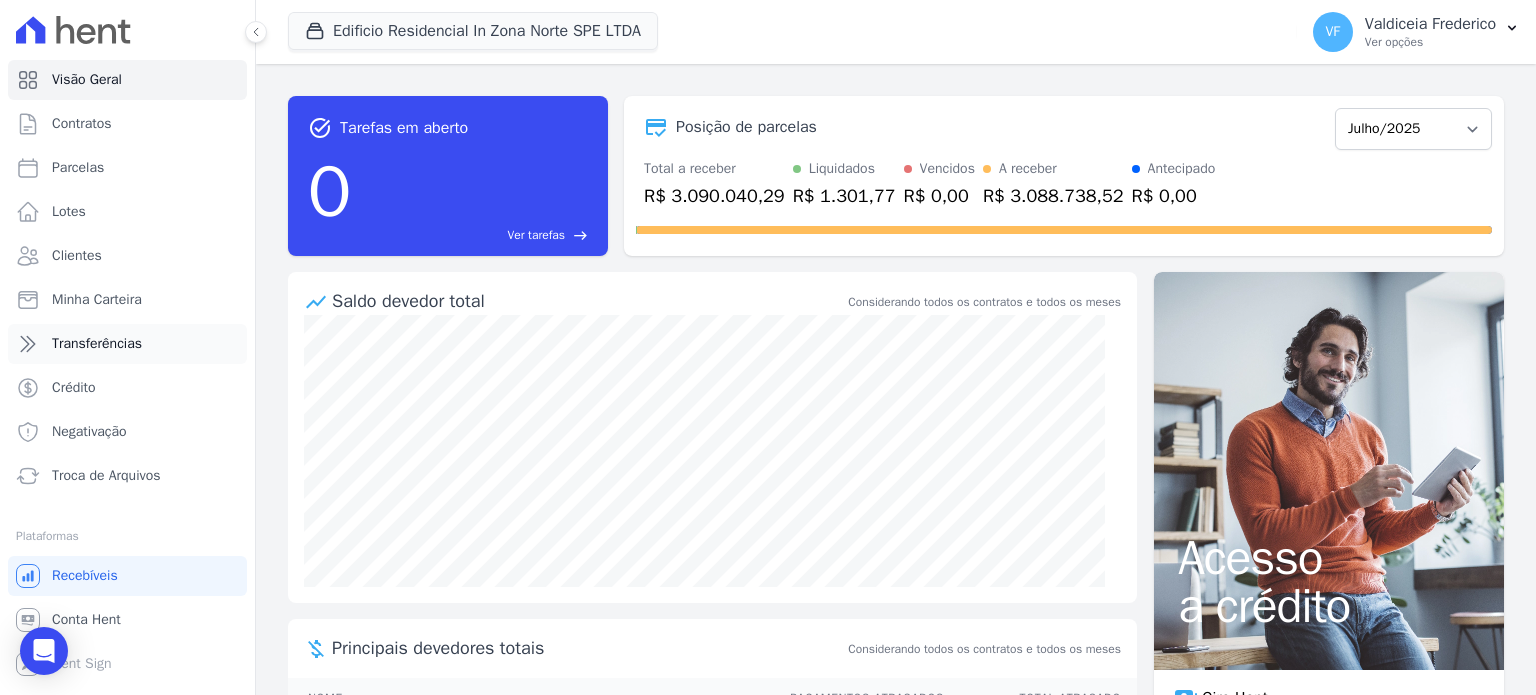 click on "Transferências" at bounding box center [97, 344] 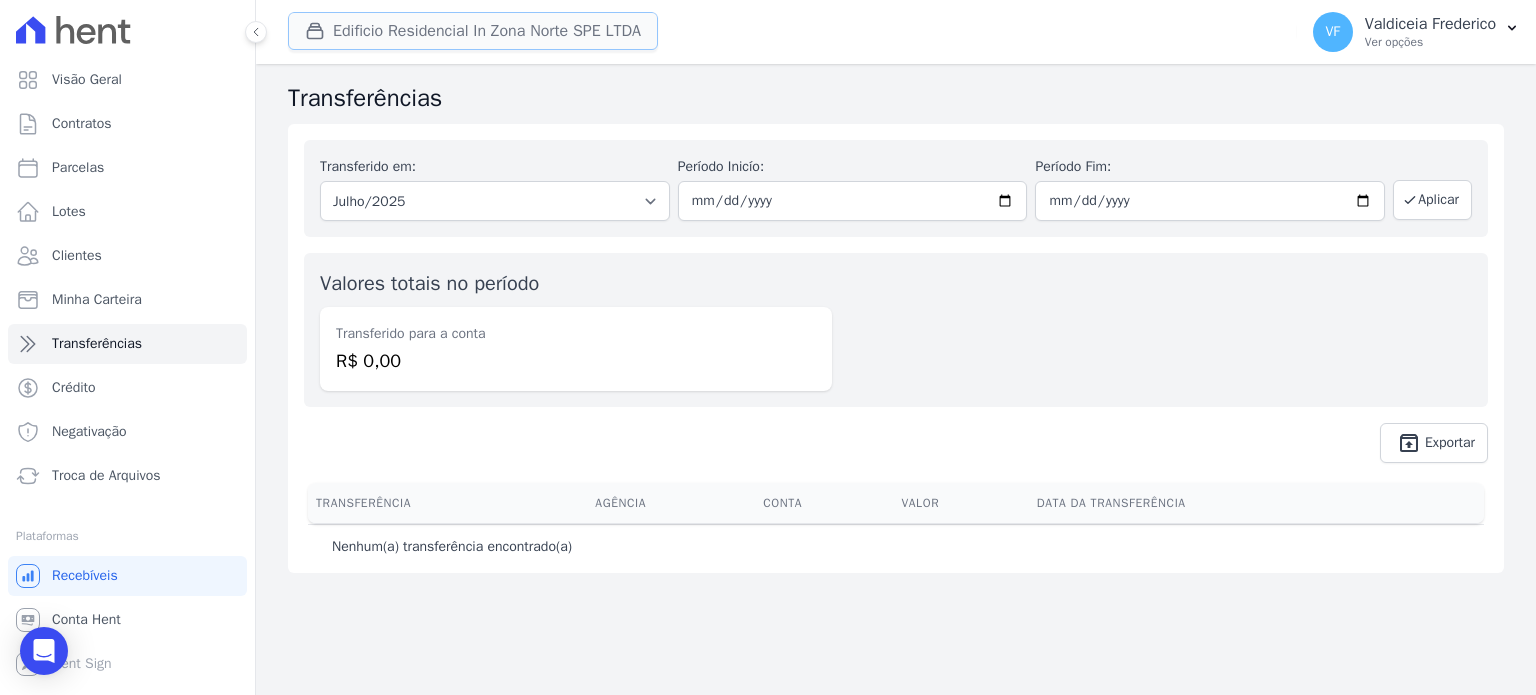 click on "Edificio Residencial In Zona Norte SPE LTDA" at bounding box center (473, 31) 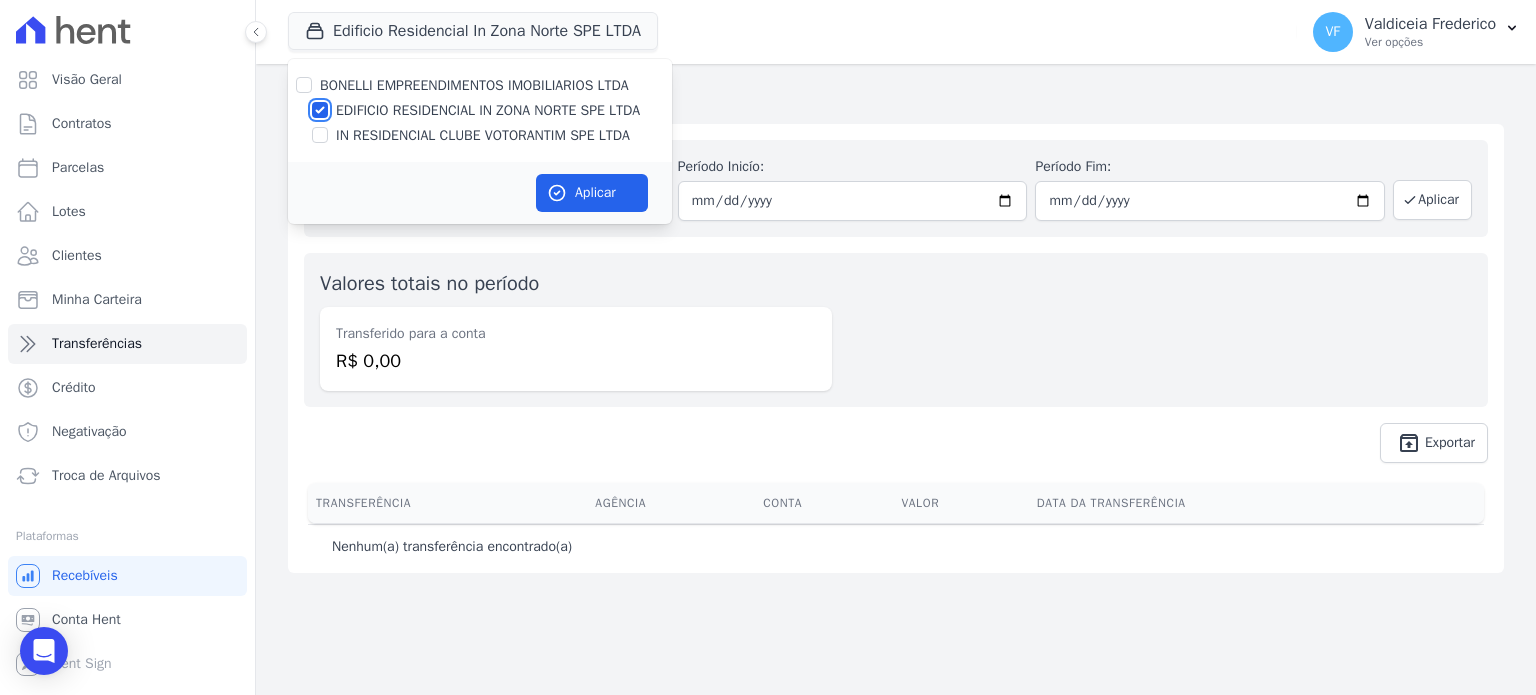 click on "EDIFICIO RESIDENCIAL IN ZONA NORTE SPE LTDA" at bounding box center [320, 110] 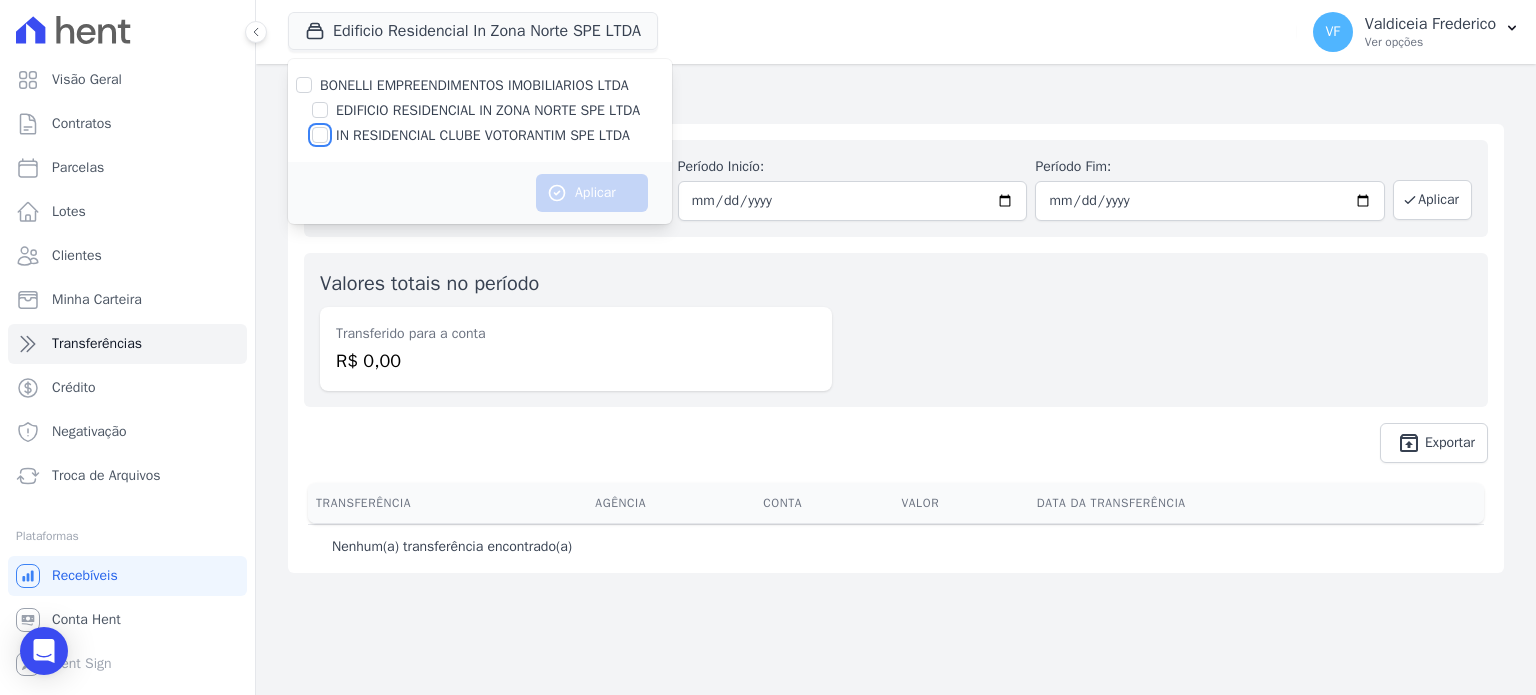 click on "IN RESIDENCIAL CLUBE VOTORANTIM SPE LTDA" at bounding box center (480, 135) 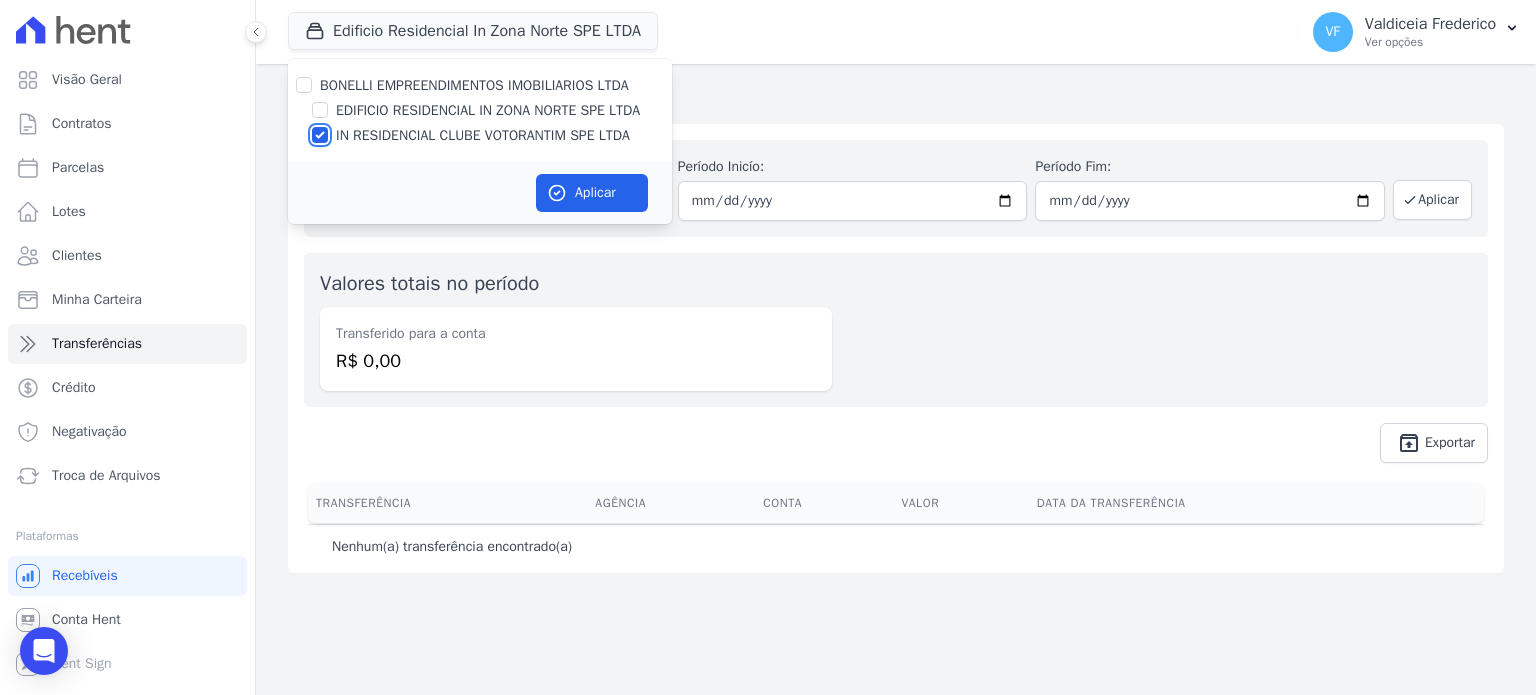 click on "IN RESIDENCIAL CLUBE VOTORANTIM SPE LTDA" at bounding box center (320, 135) 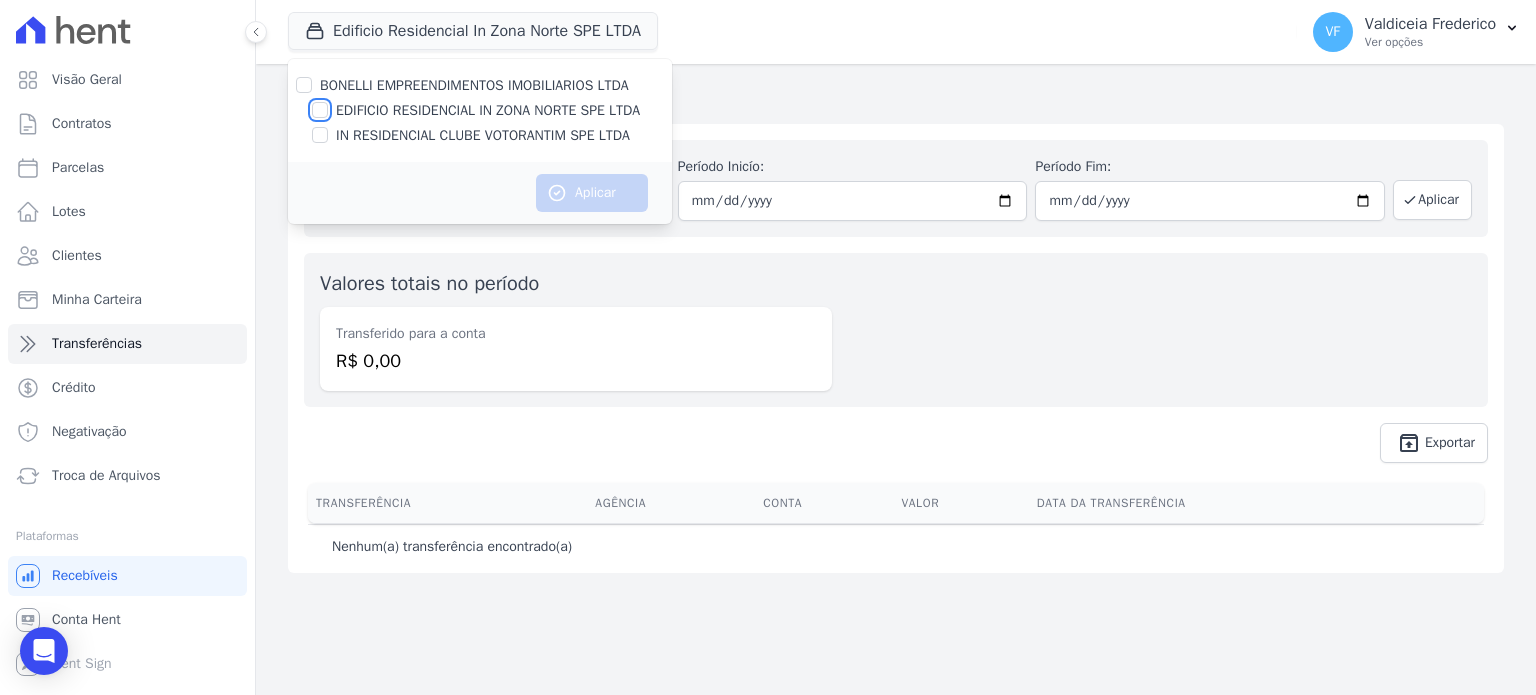 click on "EDIFICIO RESIDENCIAL IN ZONA NORTE SPE LTDA" at bounding box center (320, 110) 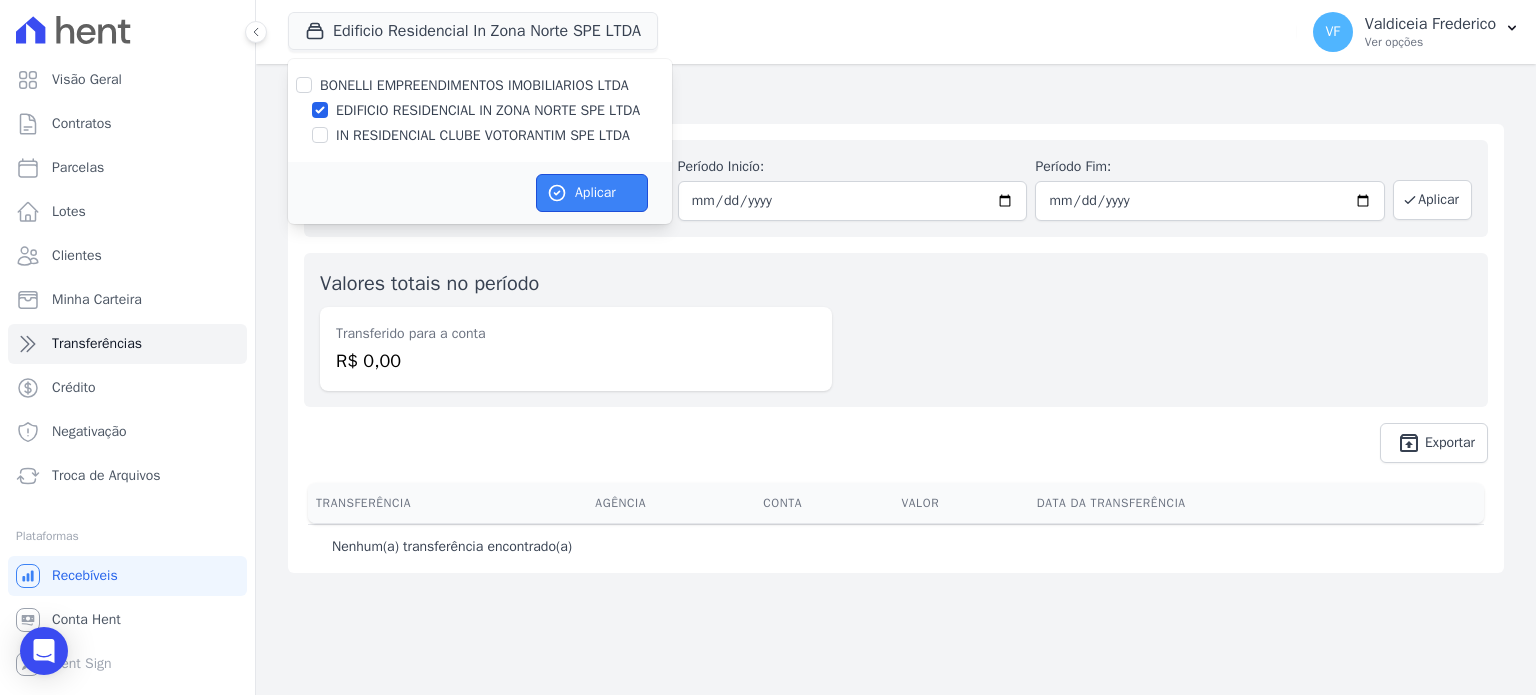 click 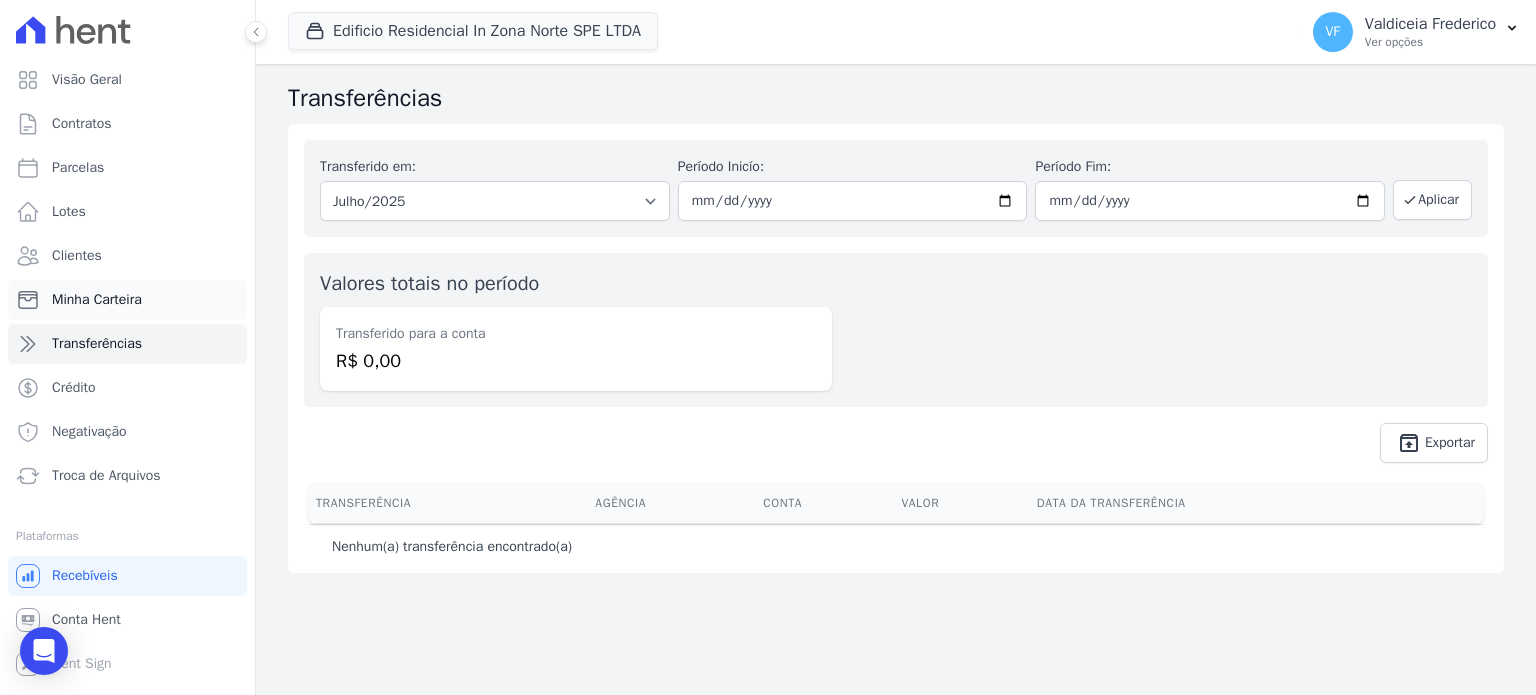 click on "Minha Carteira" at bounding box center (97, 300) 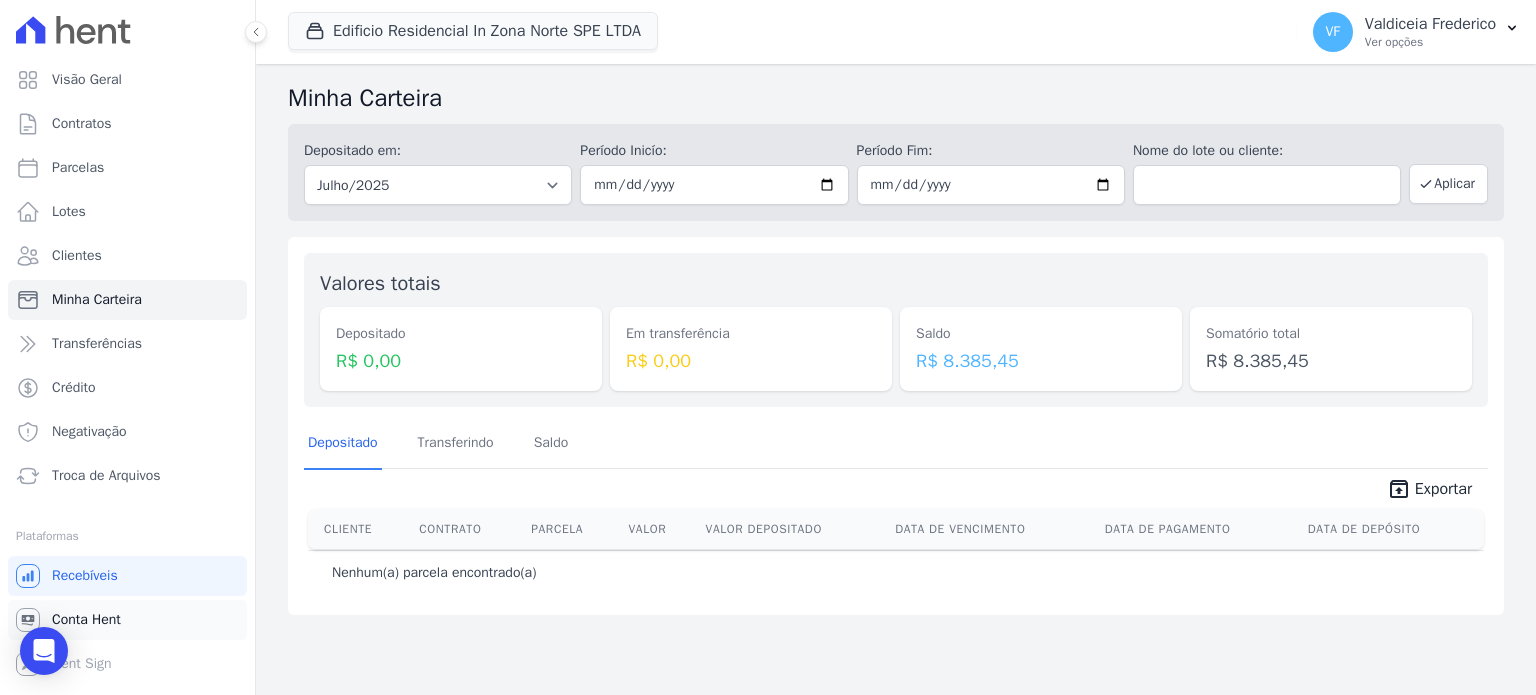 click on "Conta Hent" at bounding box center (127, 620) 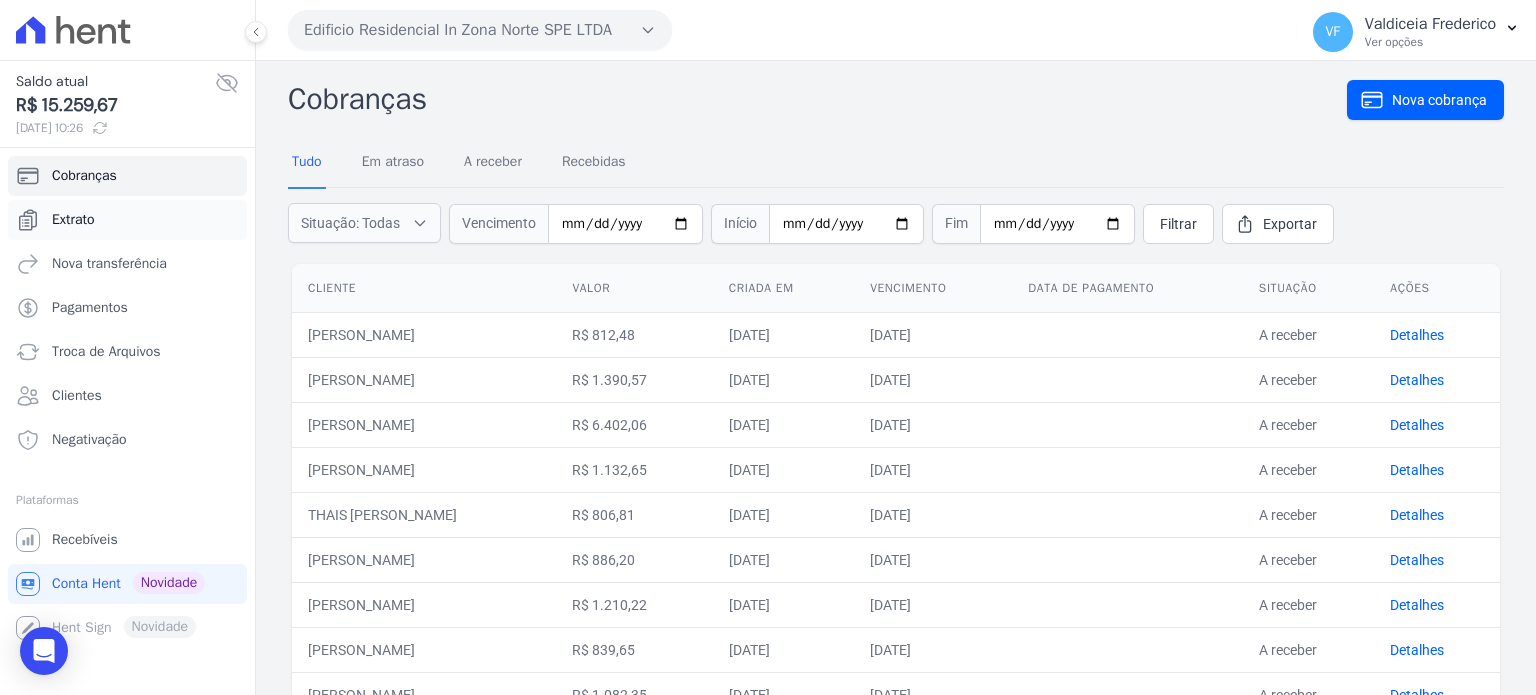 click on "Extrato" at bounding box center (127, 220) 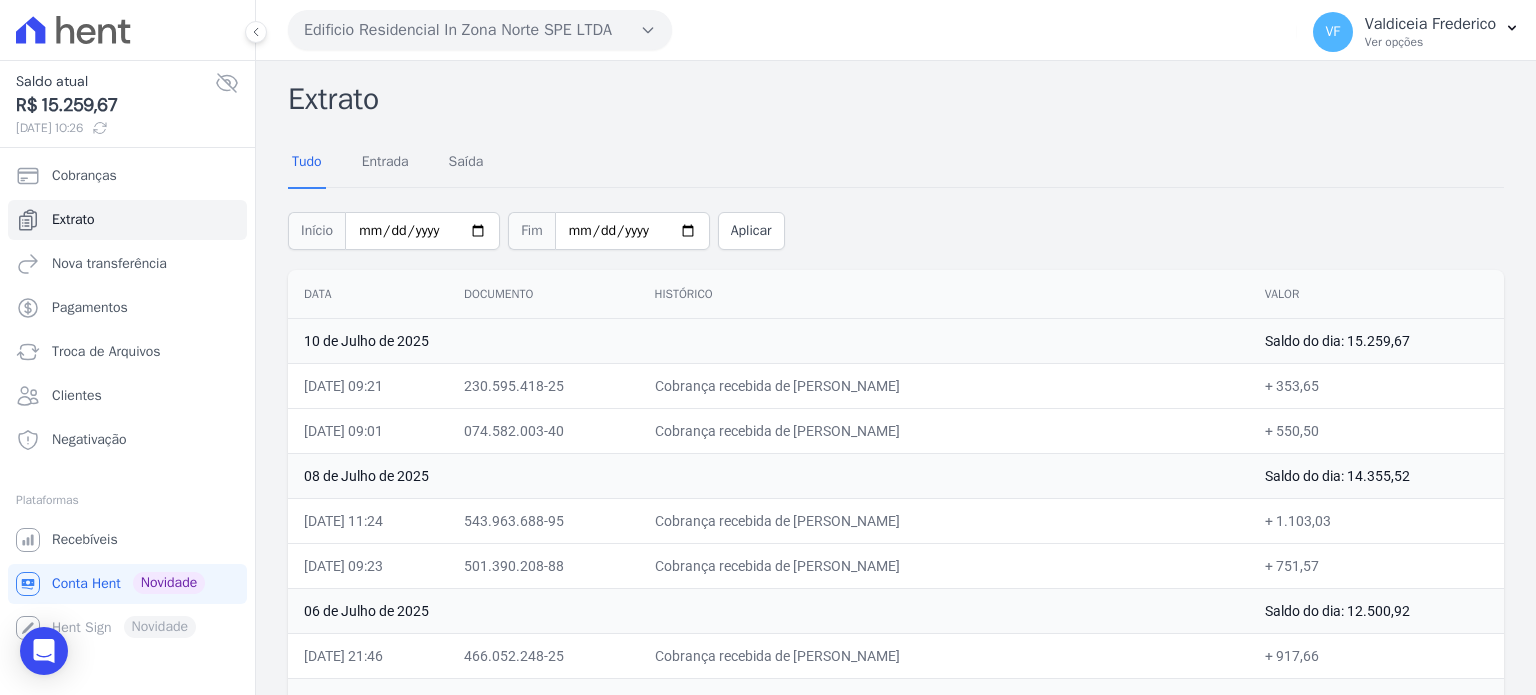 drag, startPoint x: 336, startPoint y: 212, endPoint x: 349, endPoint y: 219, distance: 14.764823 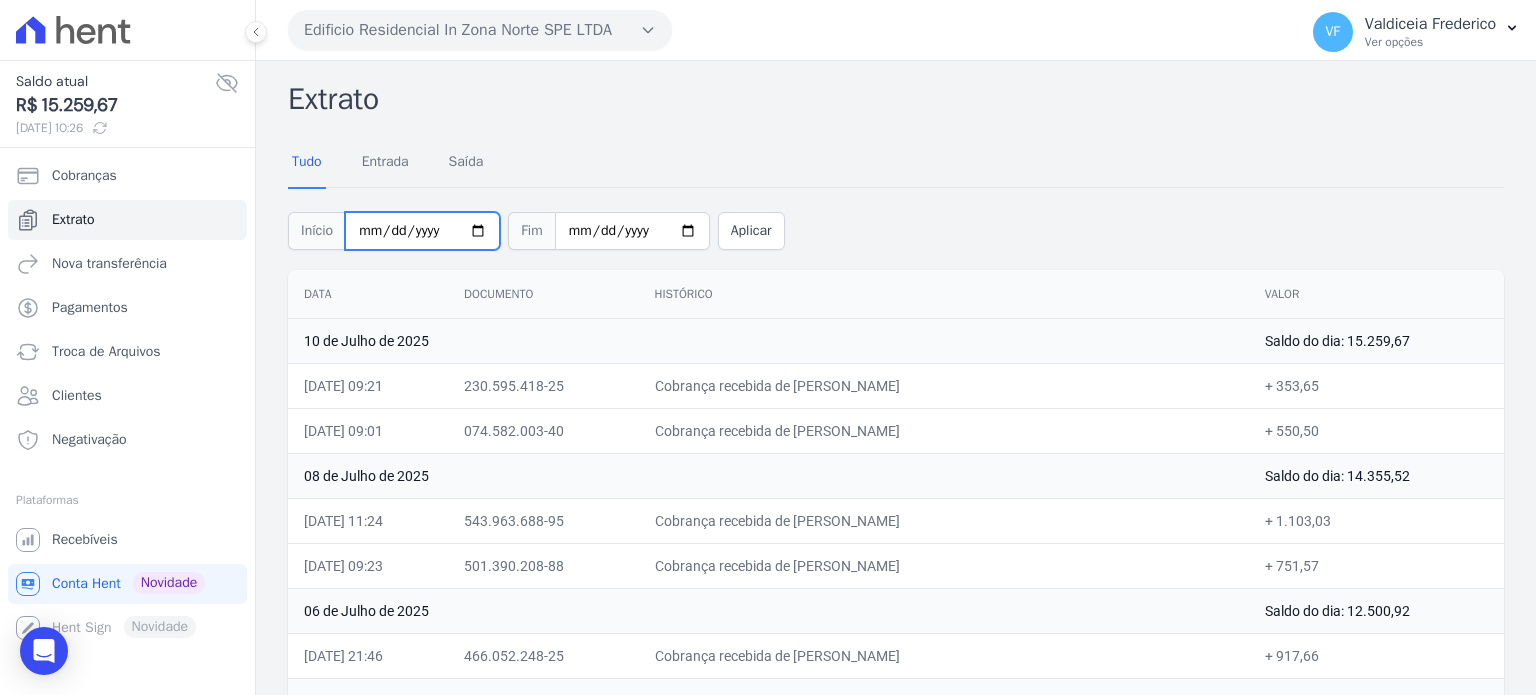 click on "2025-07-01" at bounding box center [422, 231] 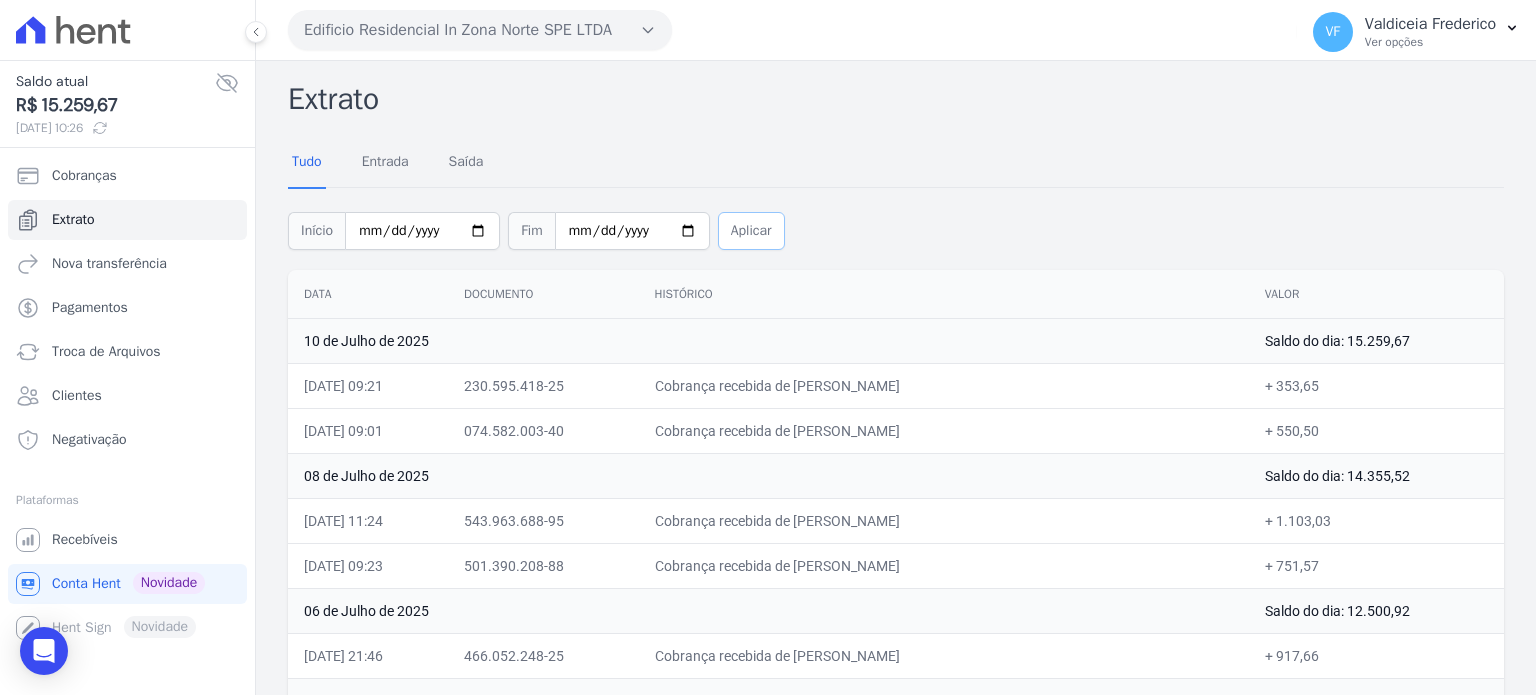 click on "Aplicar" at bounding box center [751, 231] 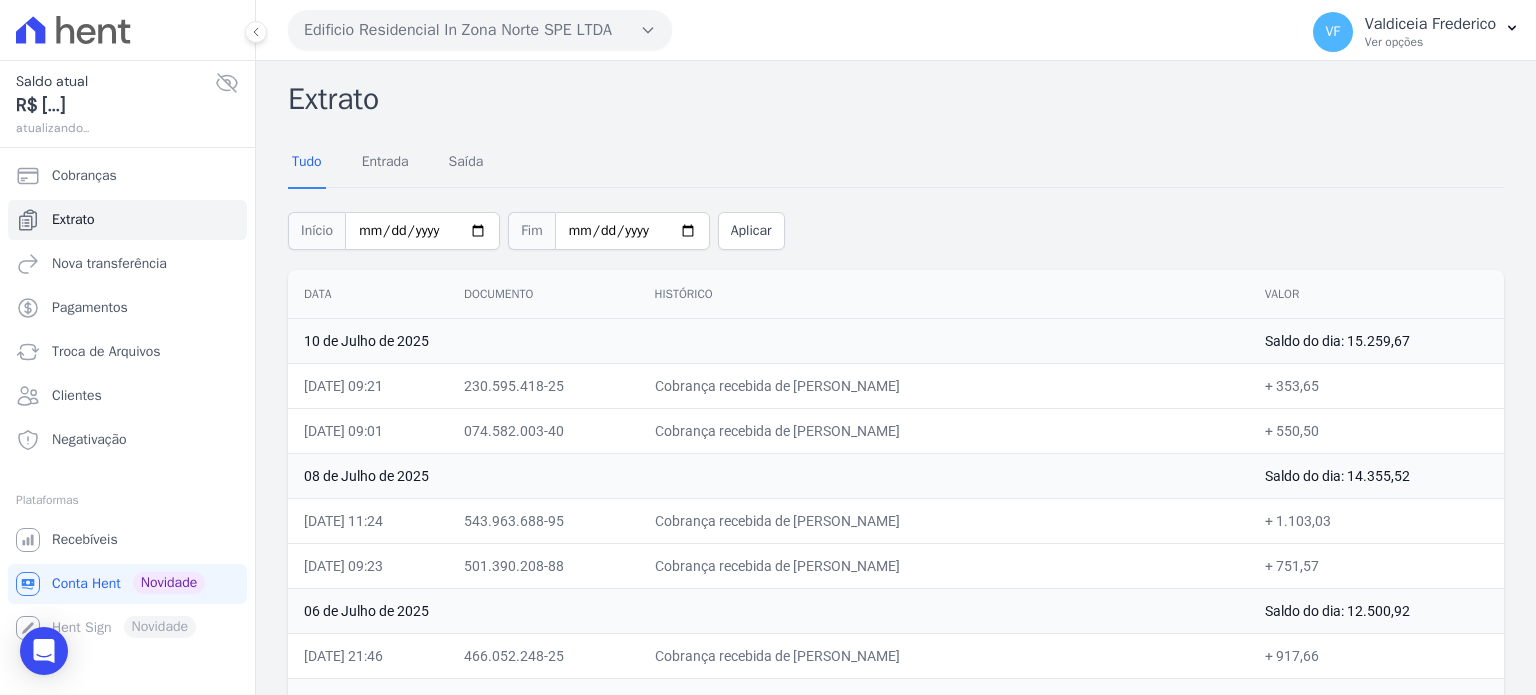 scroll, scrollTop: 0, scrollLeft: 0, axis: both 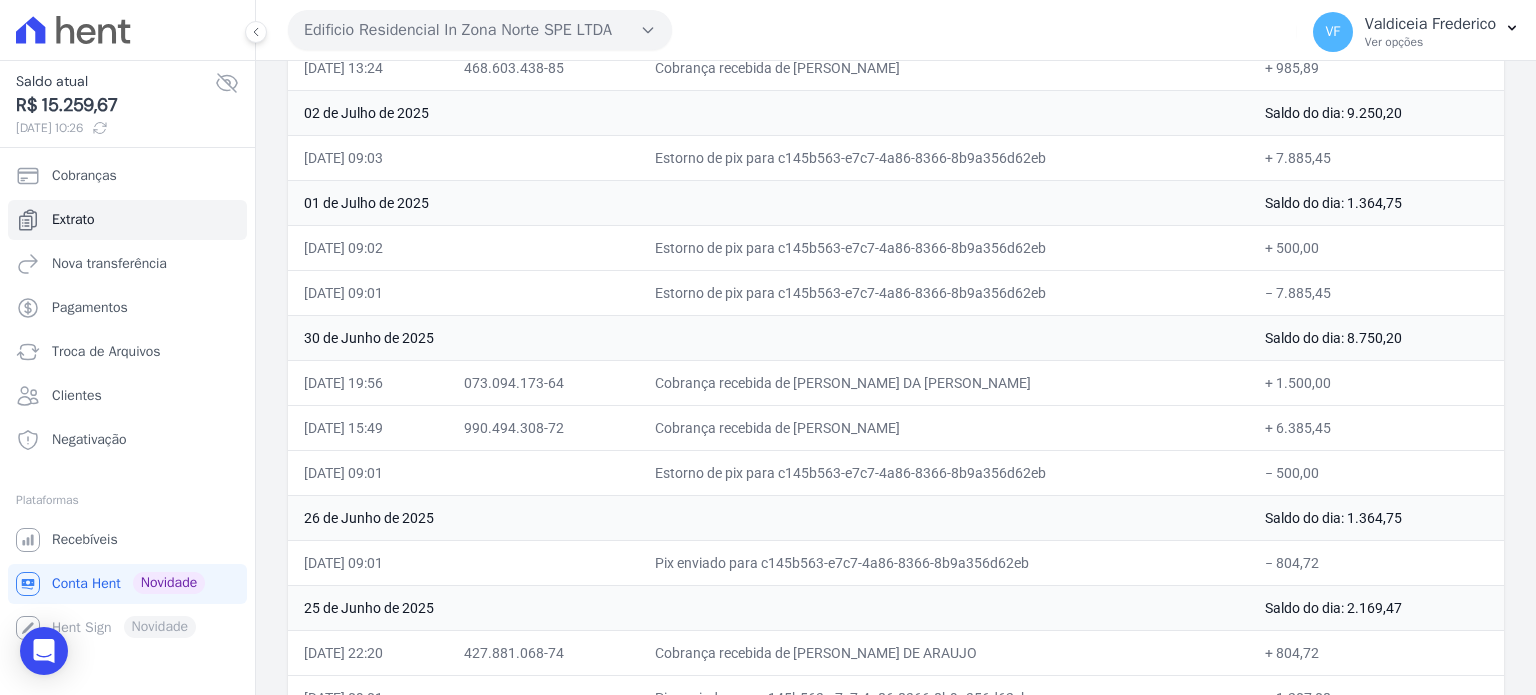 click at bounding box center (127, 30) 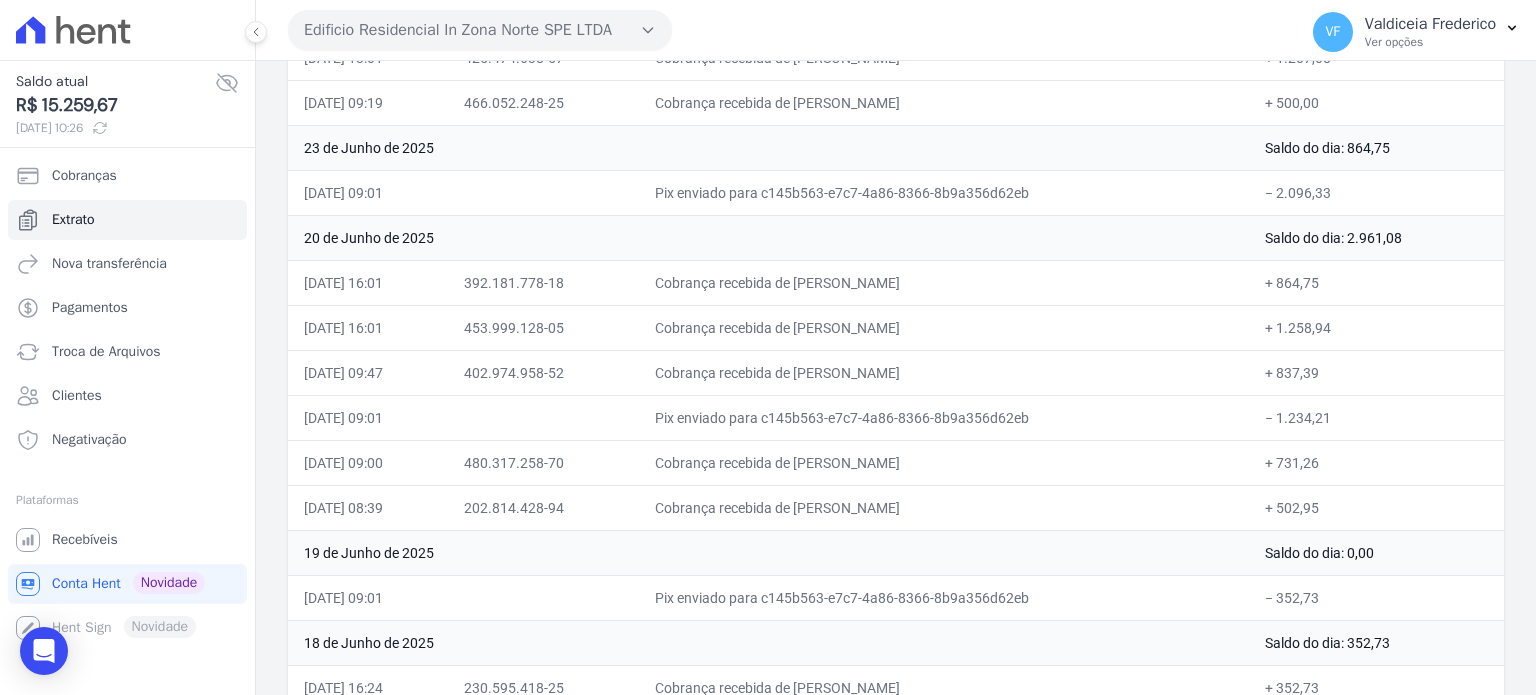 scroll, scrollTop: 1474, scrollLeft: 0, axis: vertical 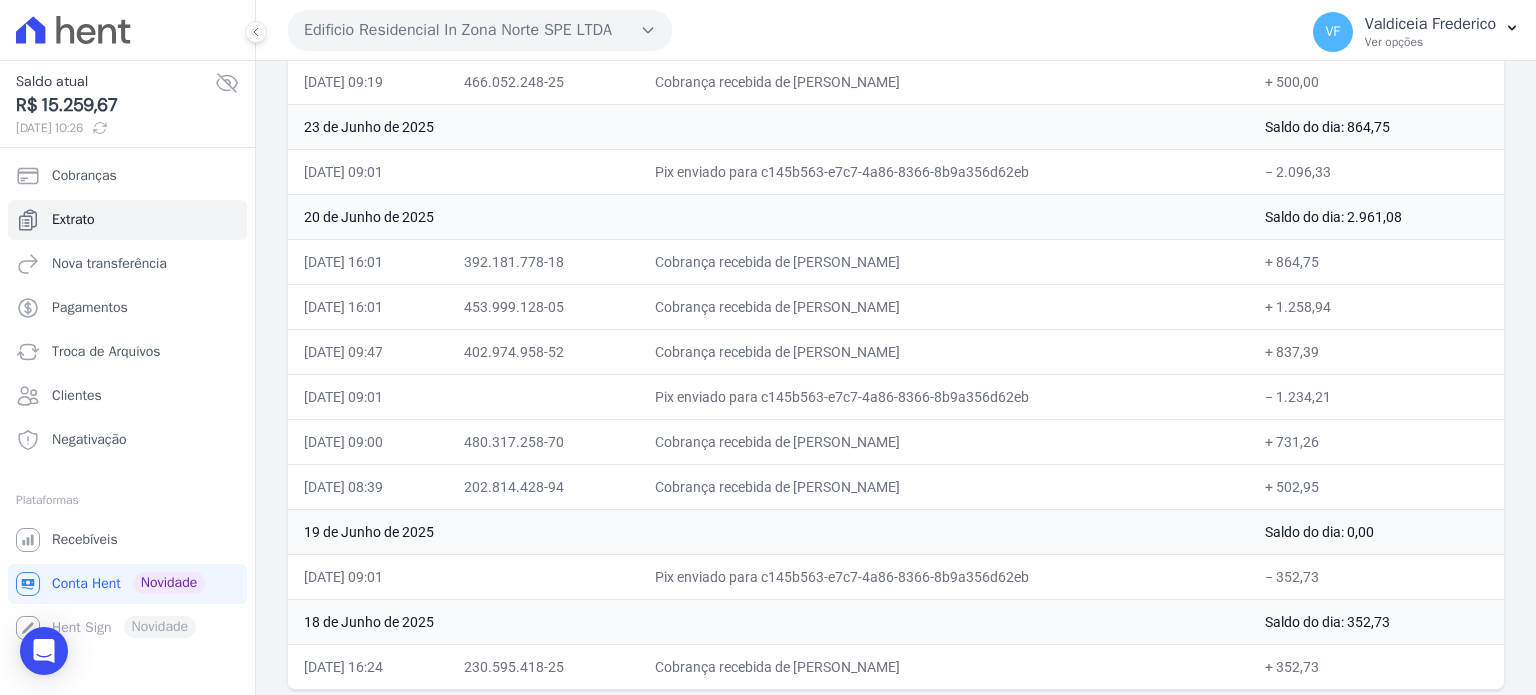 click on "Pix enviado para c145b563-e7c7-4a86-8366-8b9a356d62eb" at bounding box center [944, 396] 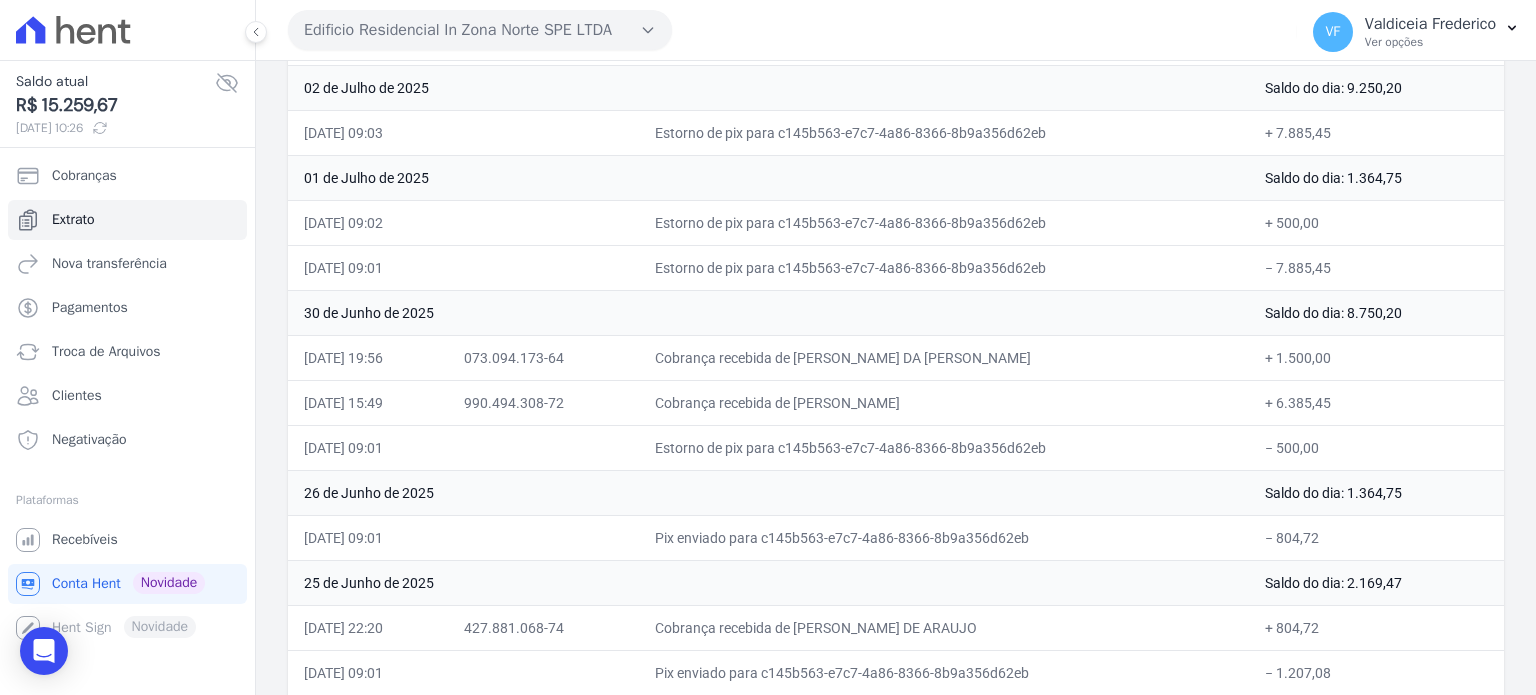 scroll, scrollTop: 474, scrollLeft: 0, axis: vertical 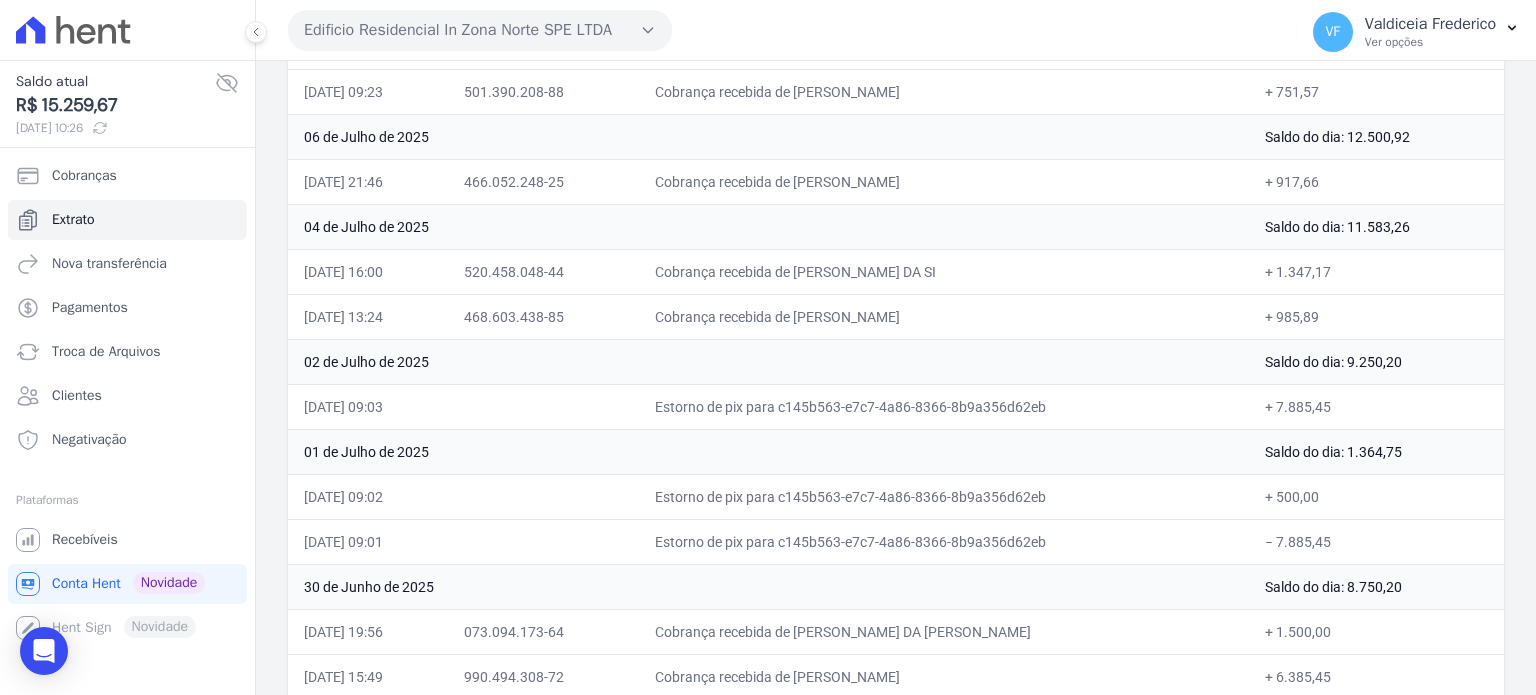 click 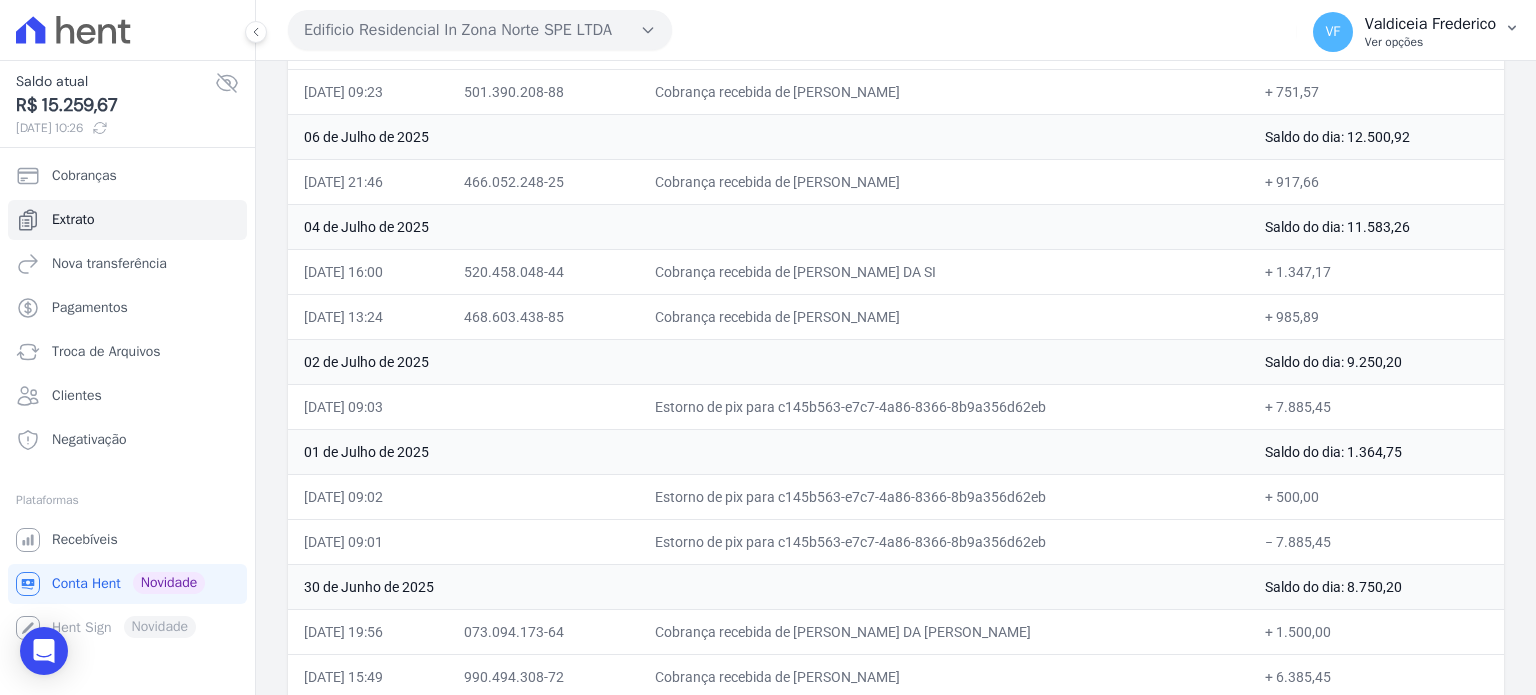 click on "Ver opções" at bounding box center (1430, 42) 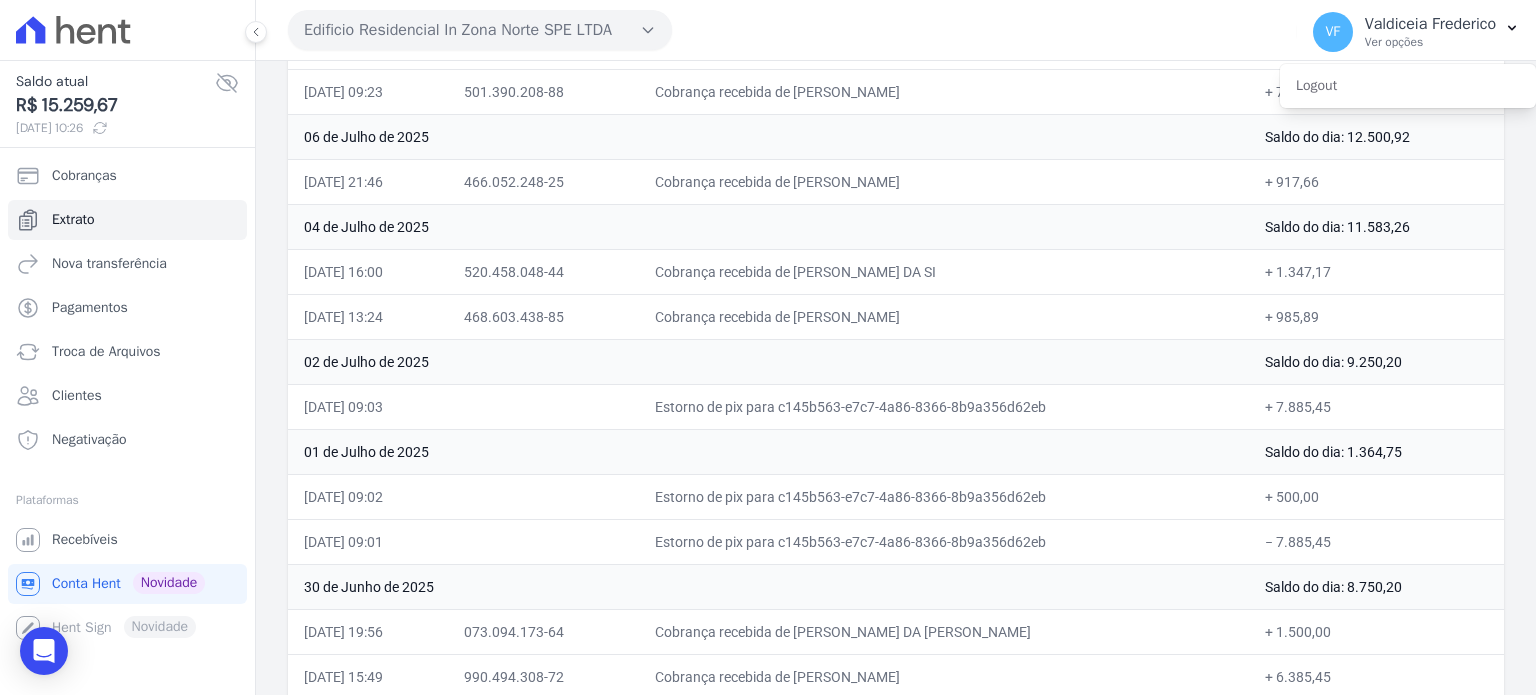 click at bounding box center (127, 30) 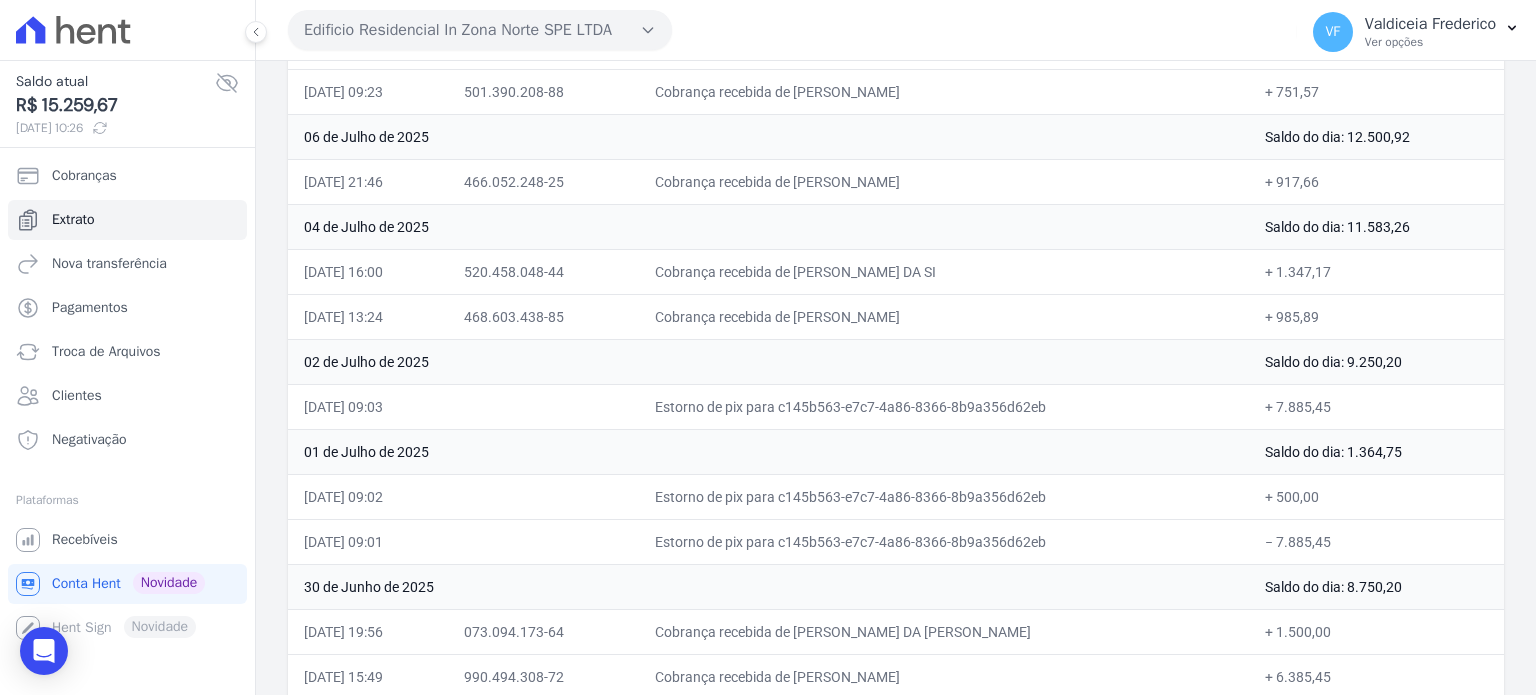 drag, startPoint x: 64, startPoint y: 33, endPoint x: 21, endPoint y: 31, distance: 43.046486 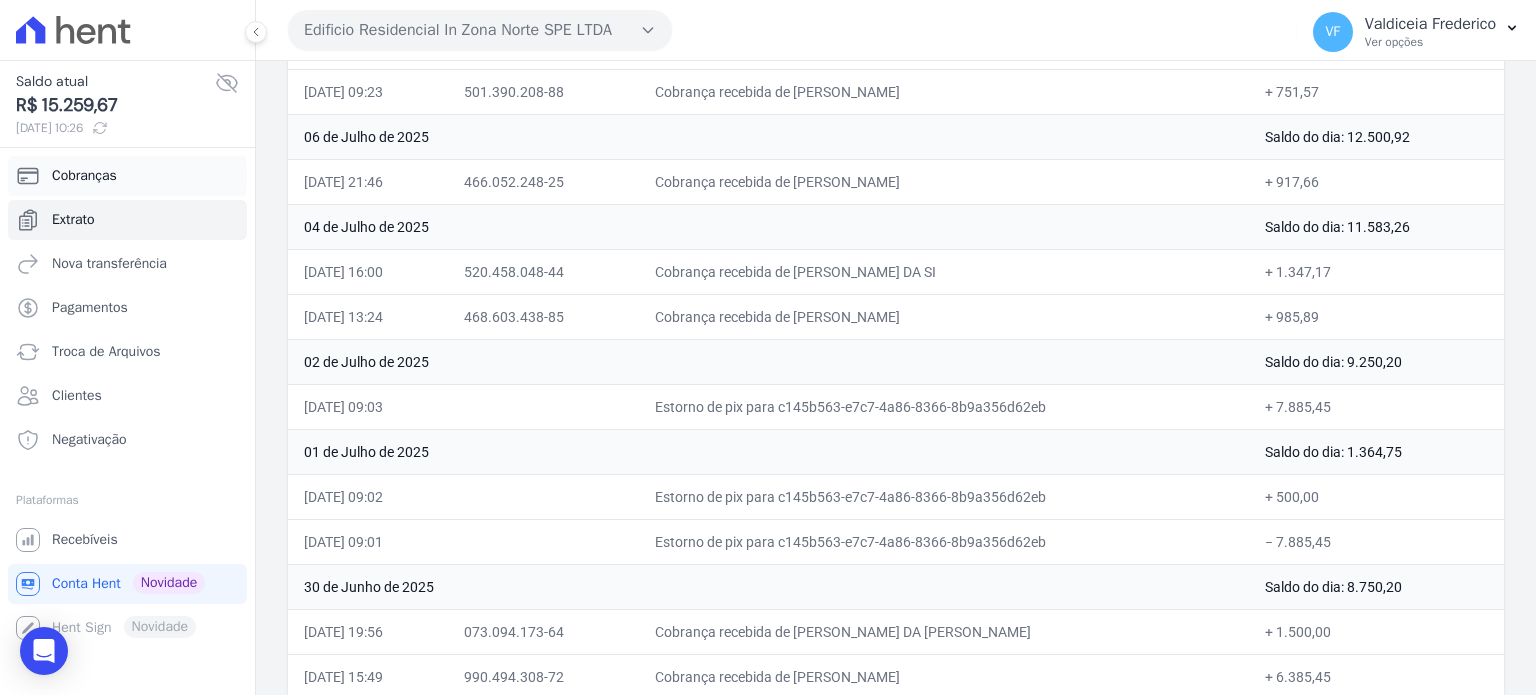 click on "Cobranças" at bounding box center [84, 176] 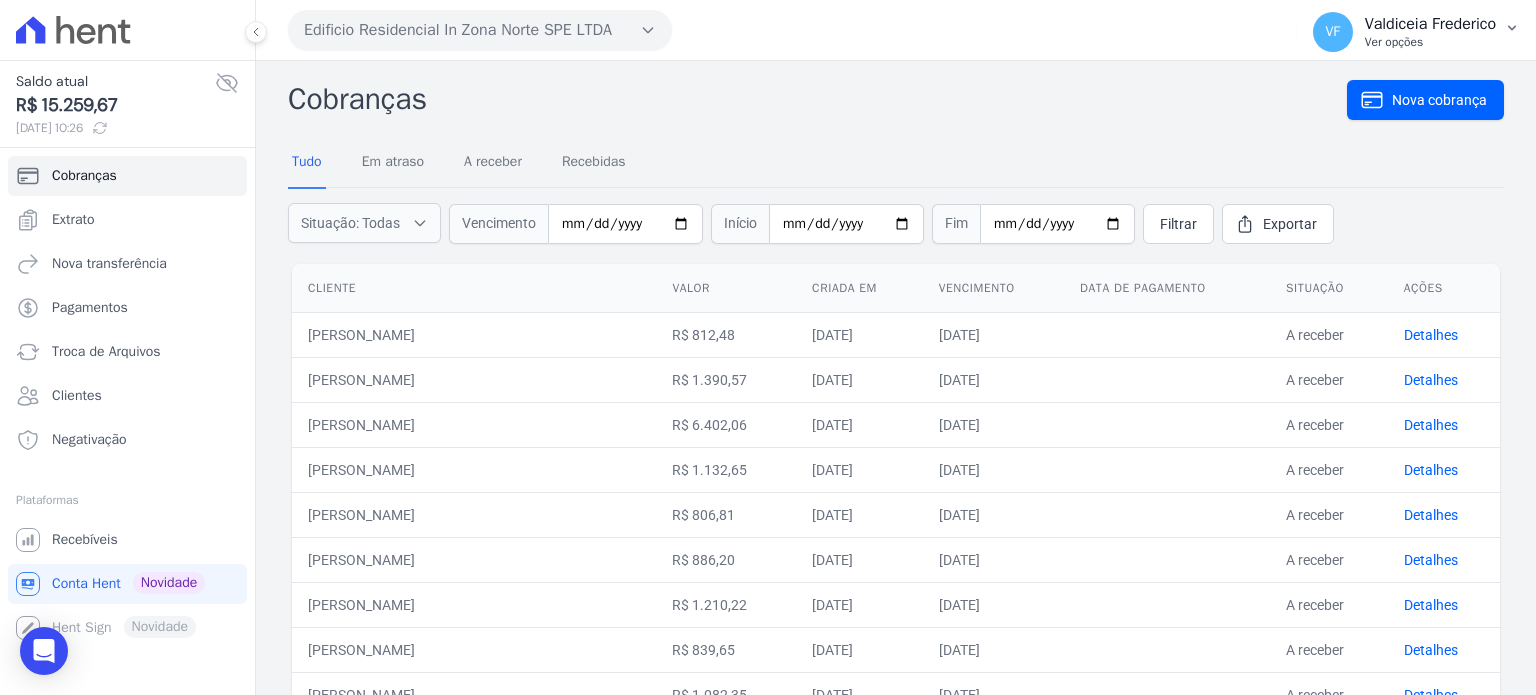 click on "Ver opções" at bounding box center [1430, 42] 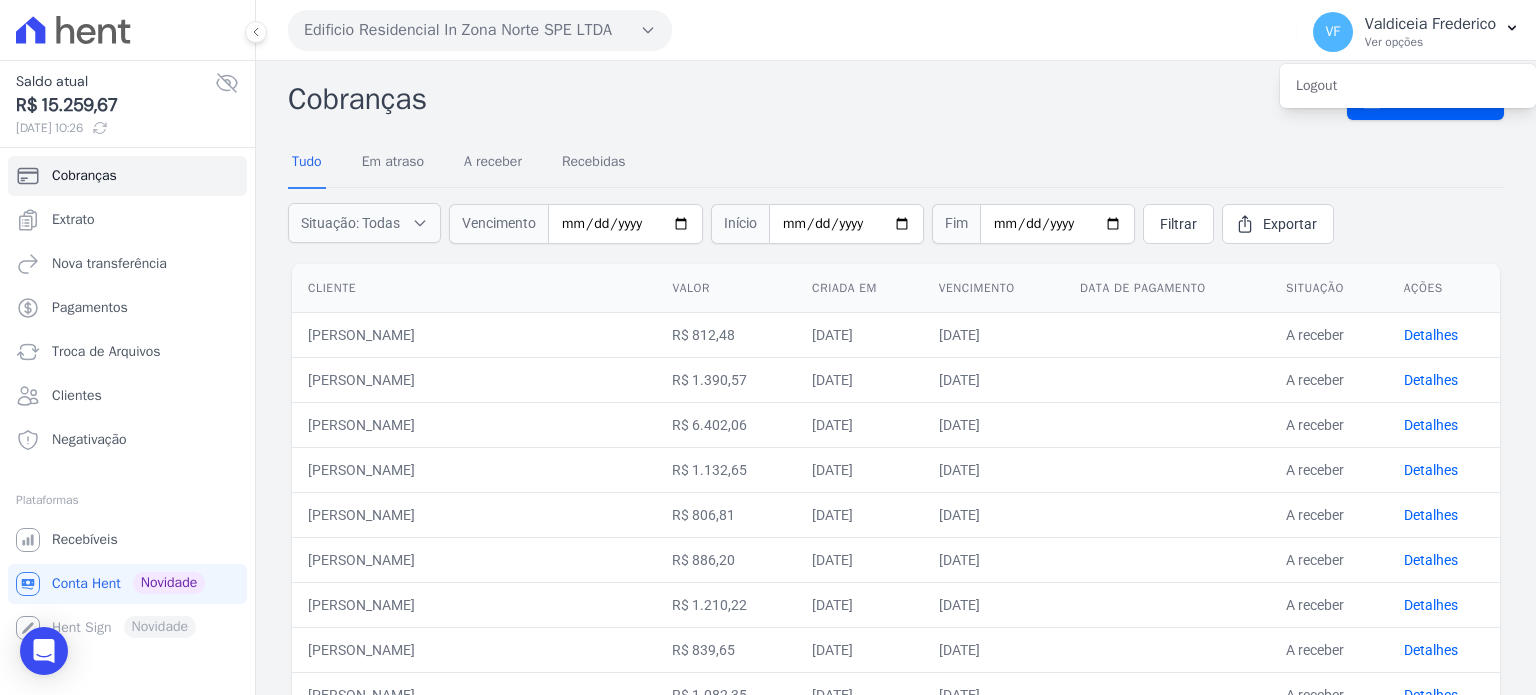 click 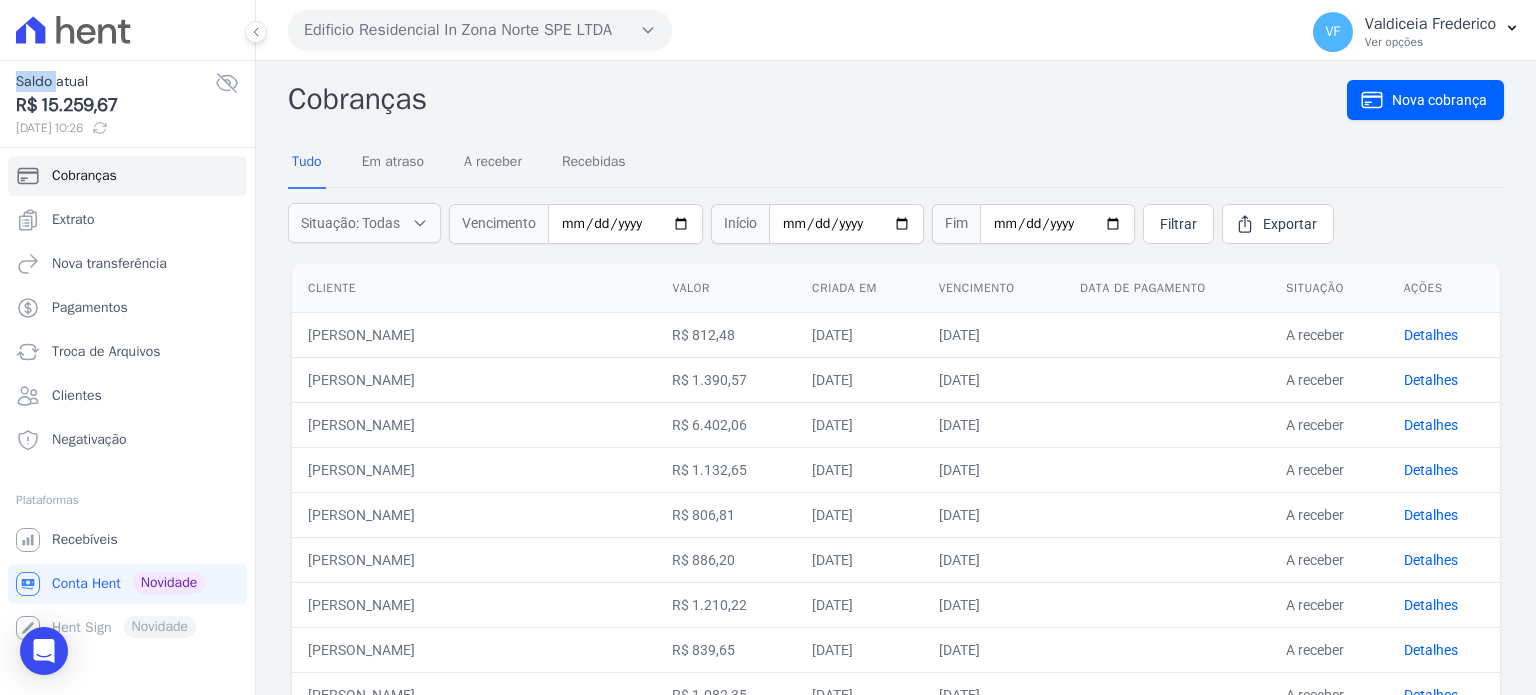 click 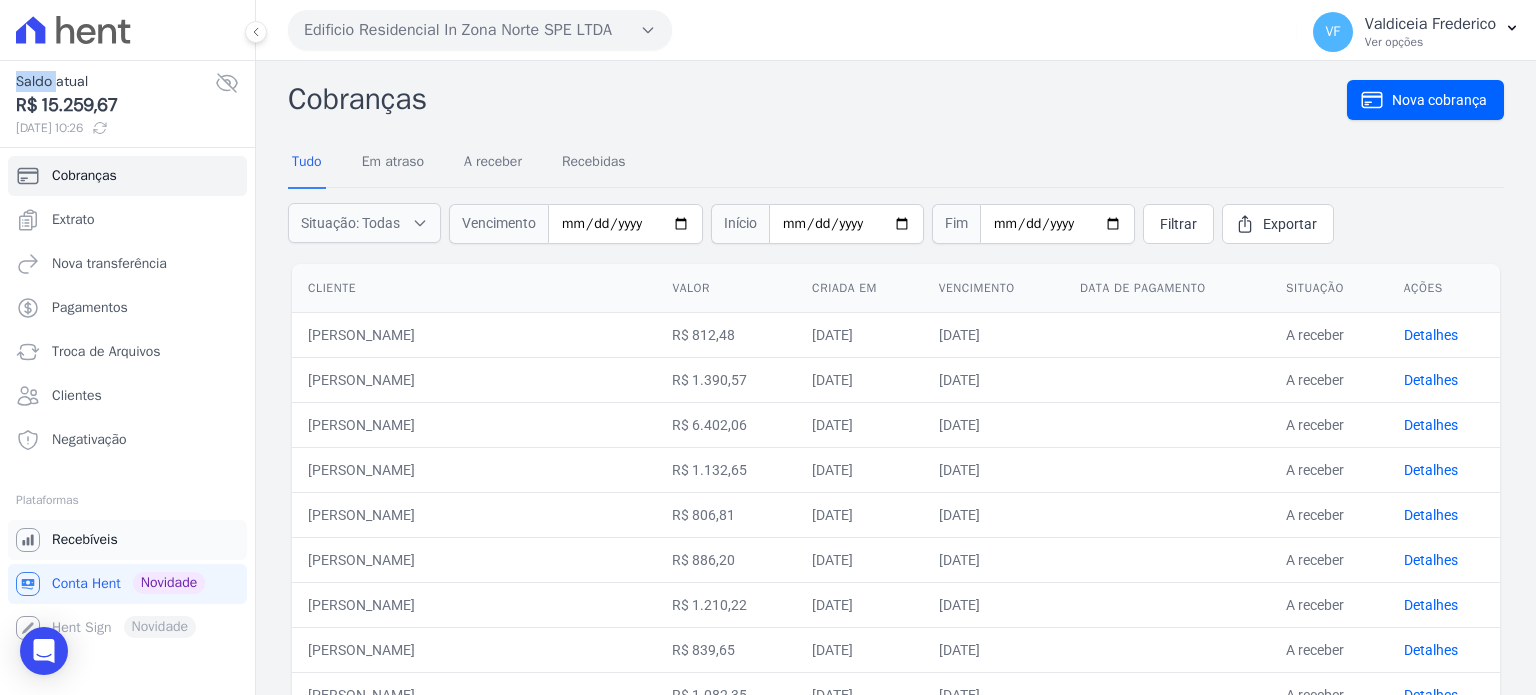 click on "Recebíveis" at bounding box center [127, 540] 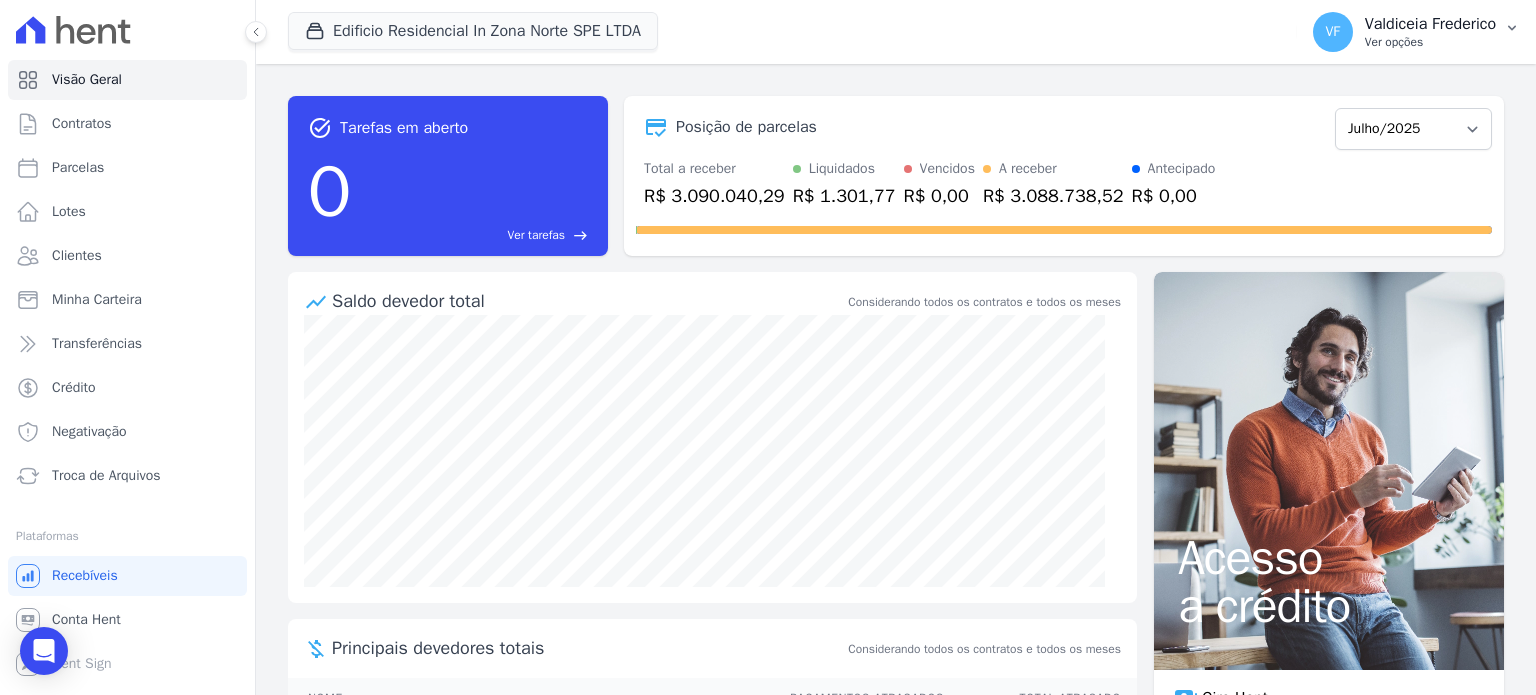 click on "Ver opções" at bounding box center (1430, 42) 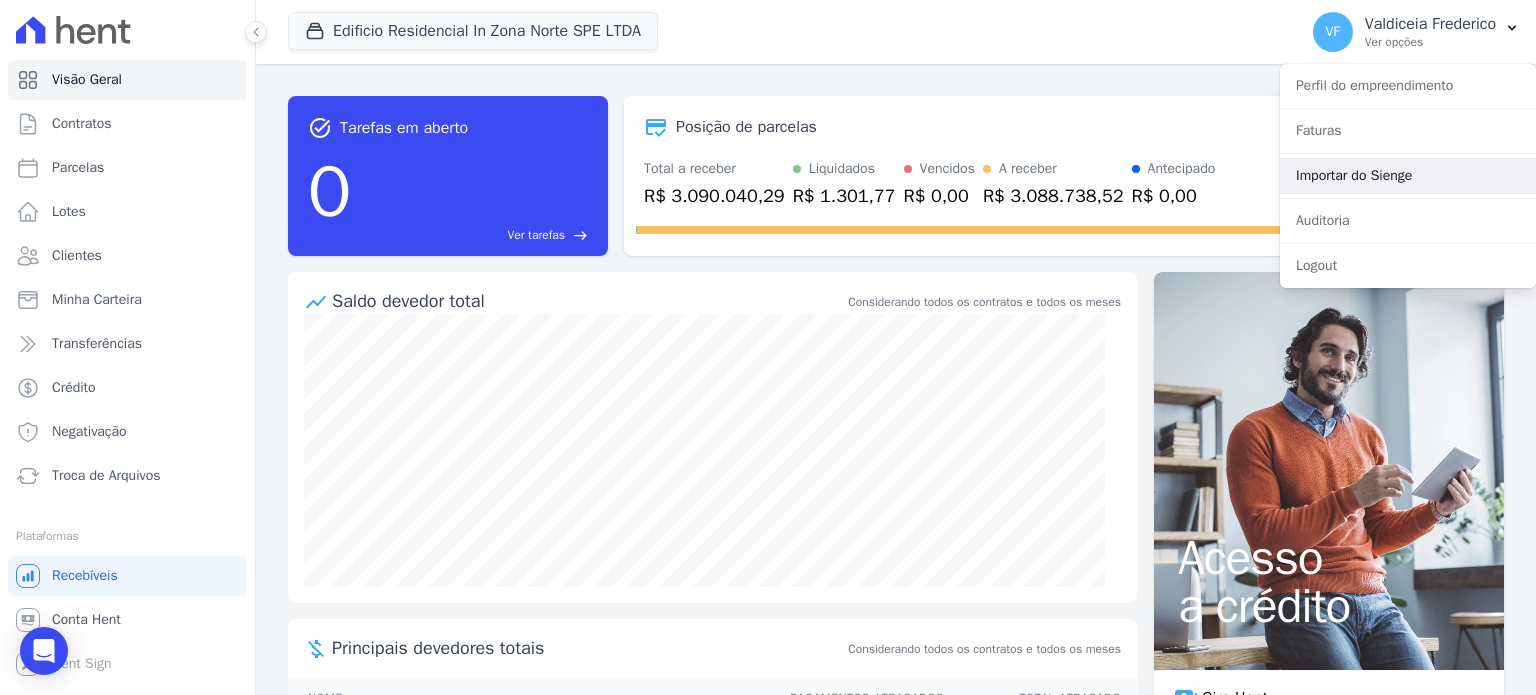click on "Importar do Sienge" at bounding box center (1408, 176) 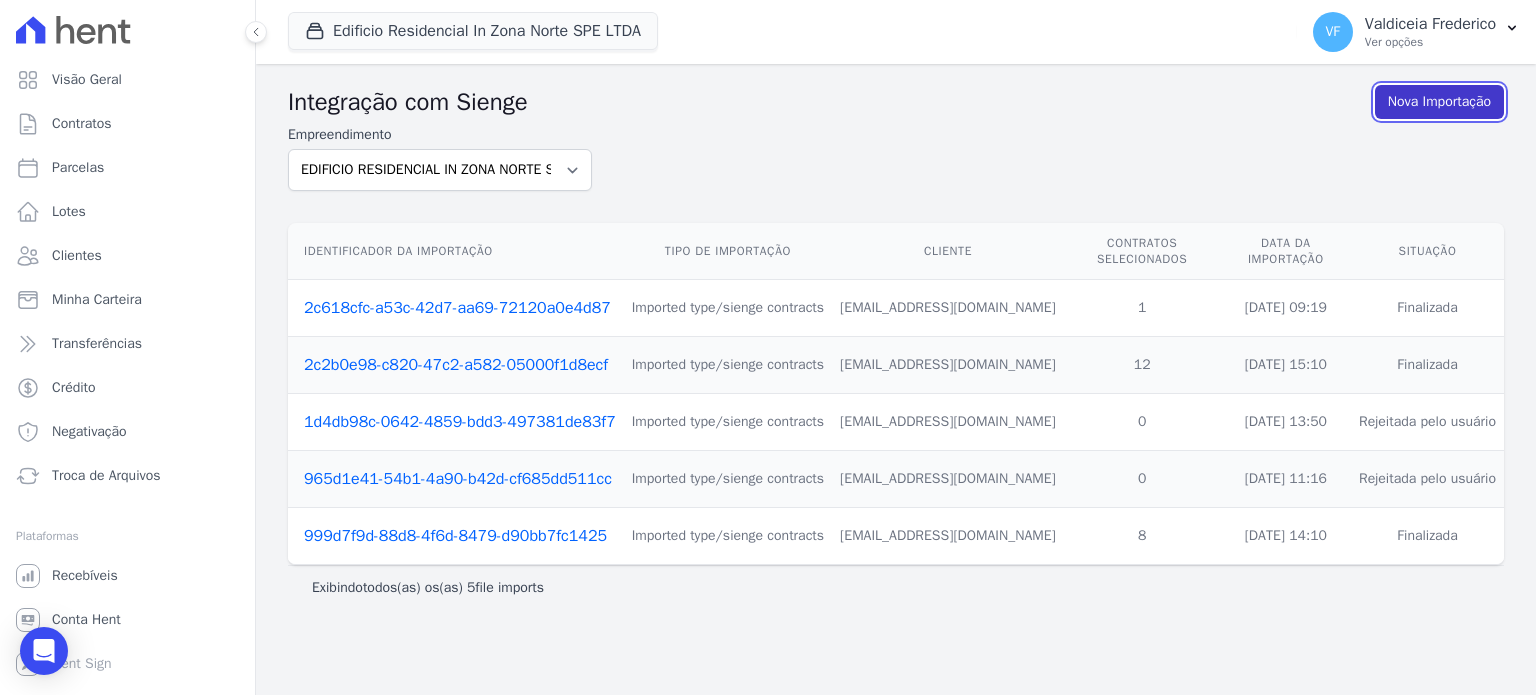 click on "Nova Importação" at bounding box center [1439, 102] 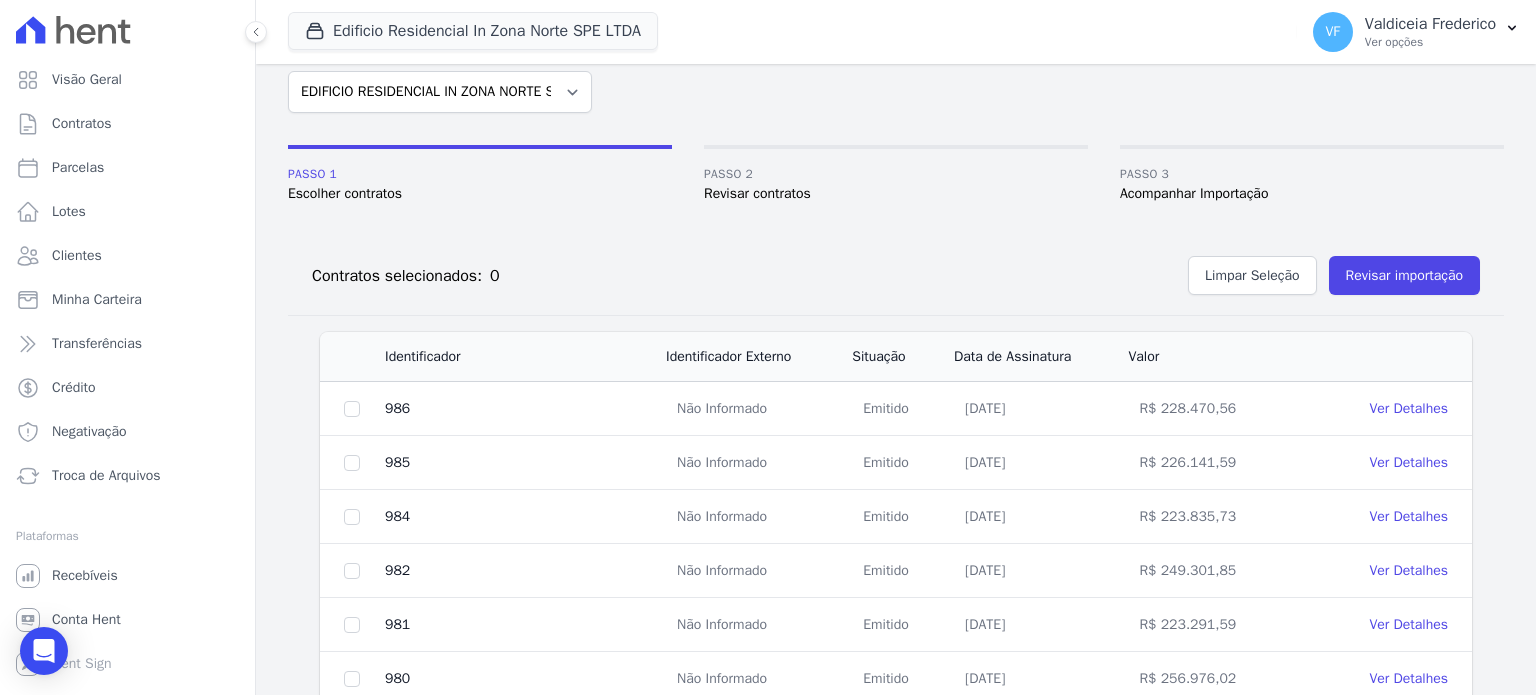 scroll, scrollTop: 20, scrollLeft: 0, axis: vertical 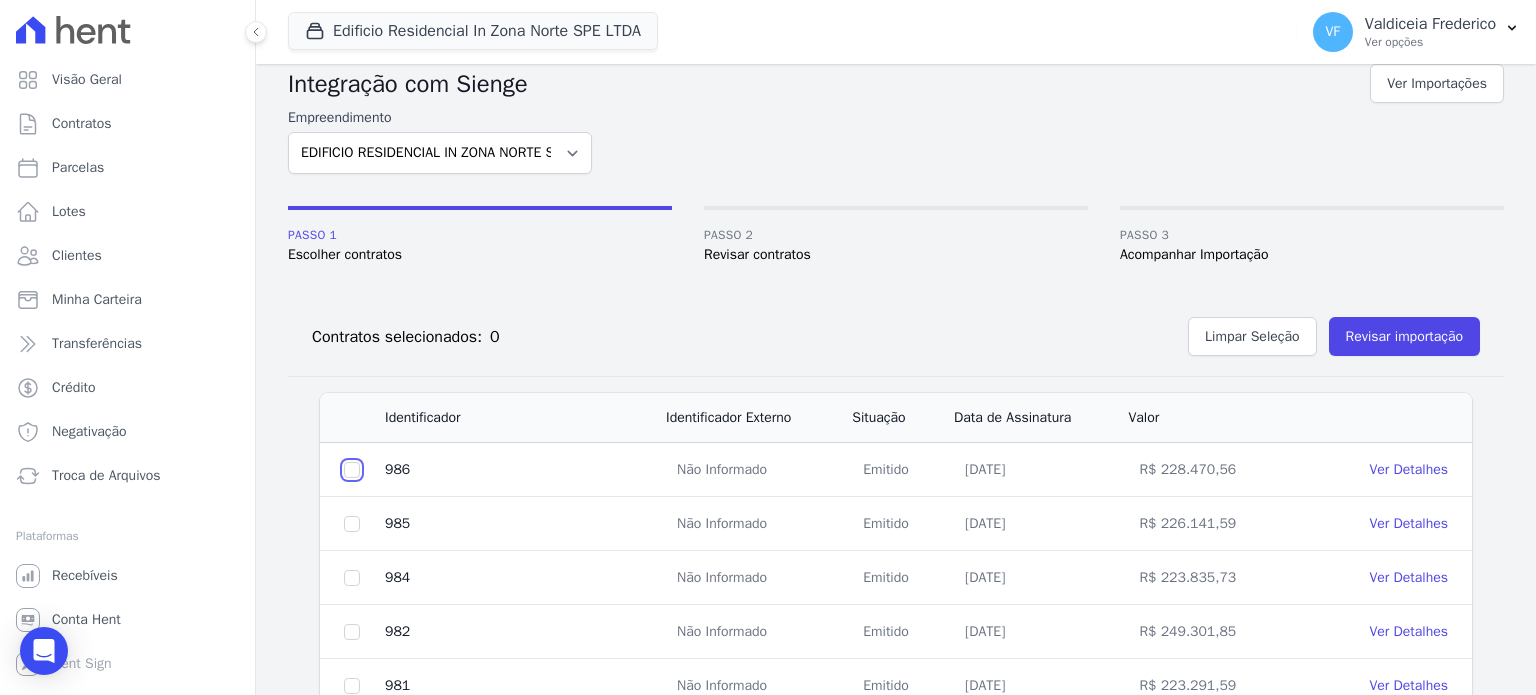 click at bounding box center [352, 470] 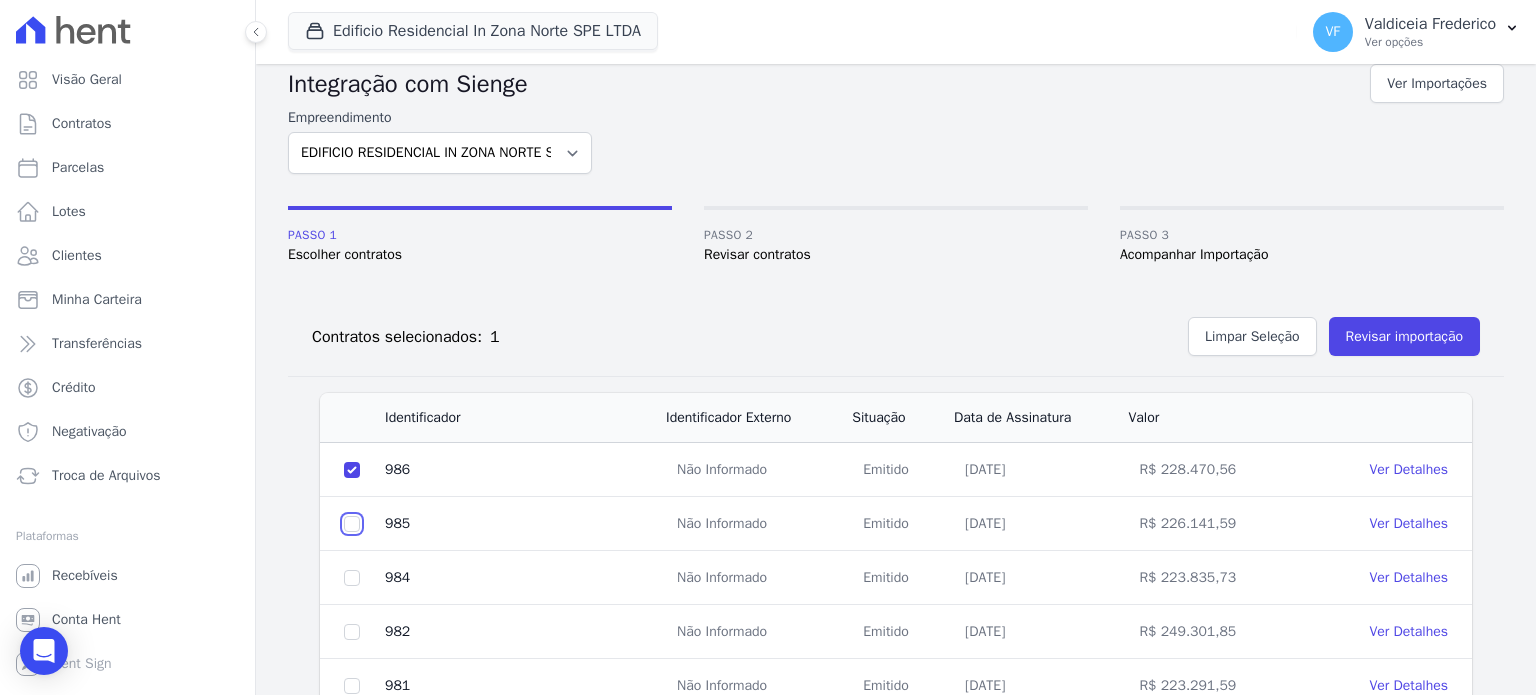 click at bounding box center (352, 470) 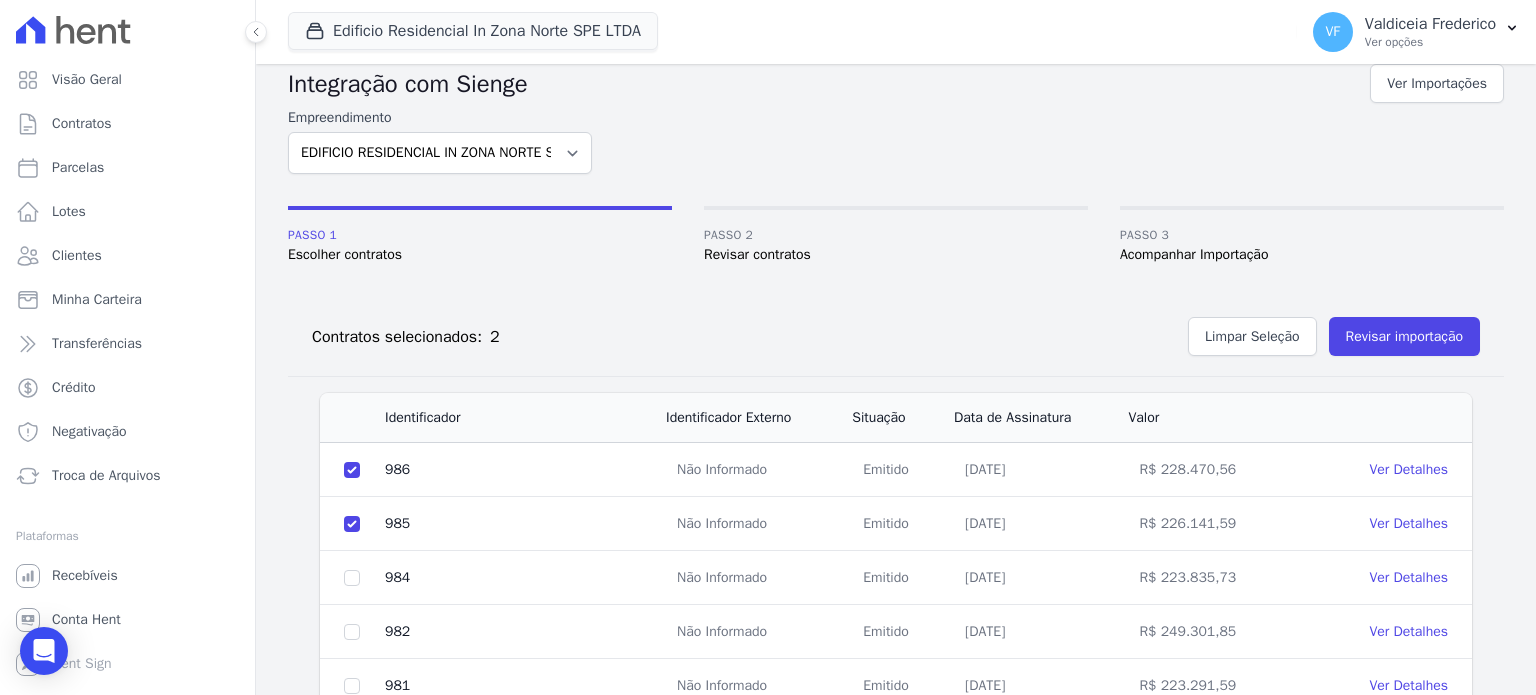 click at bounding box center [352, 578] 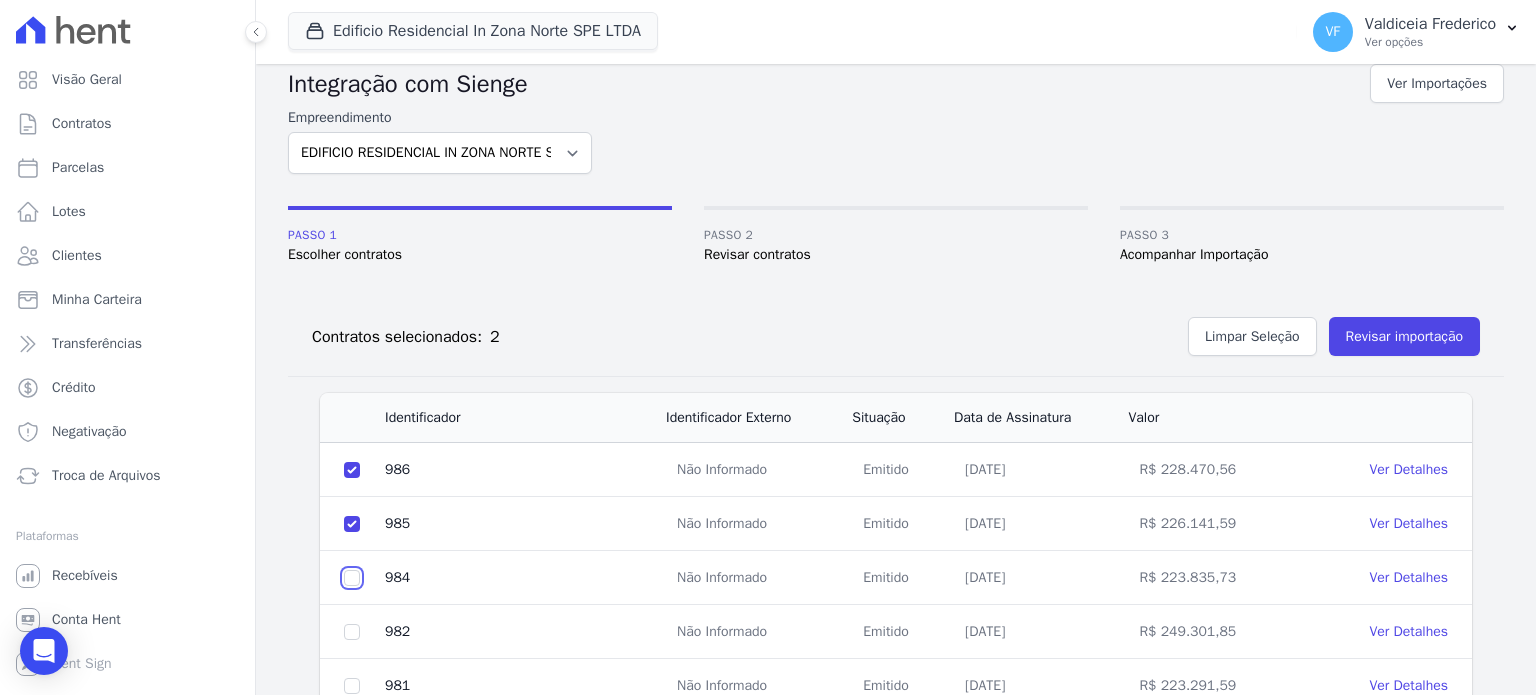 click at bounding box center (352, 470) 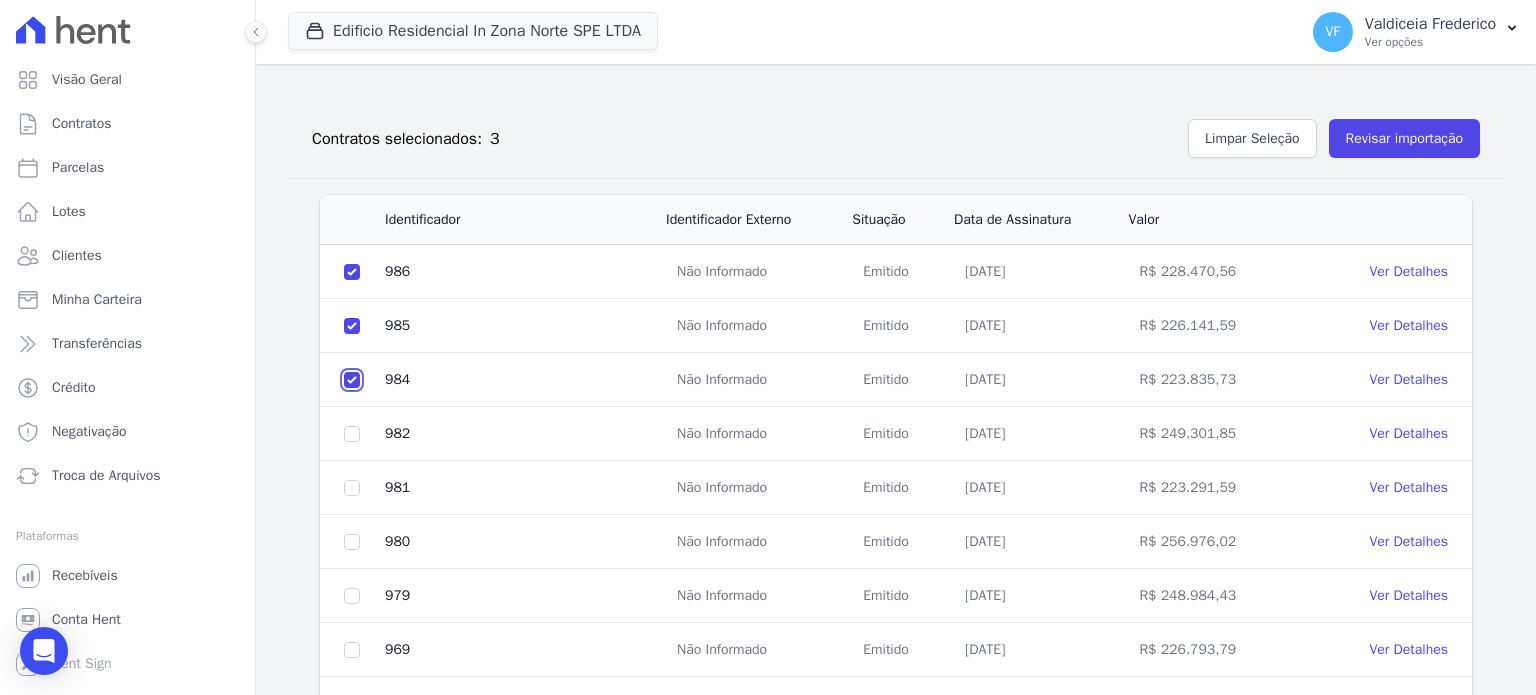 scroll, scrollTop: 220, scrollLeft: 0, axis: vertical 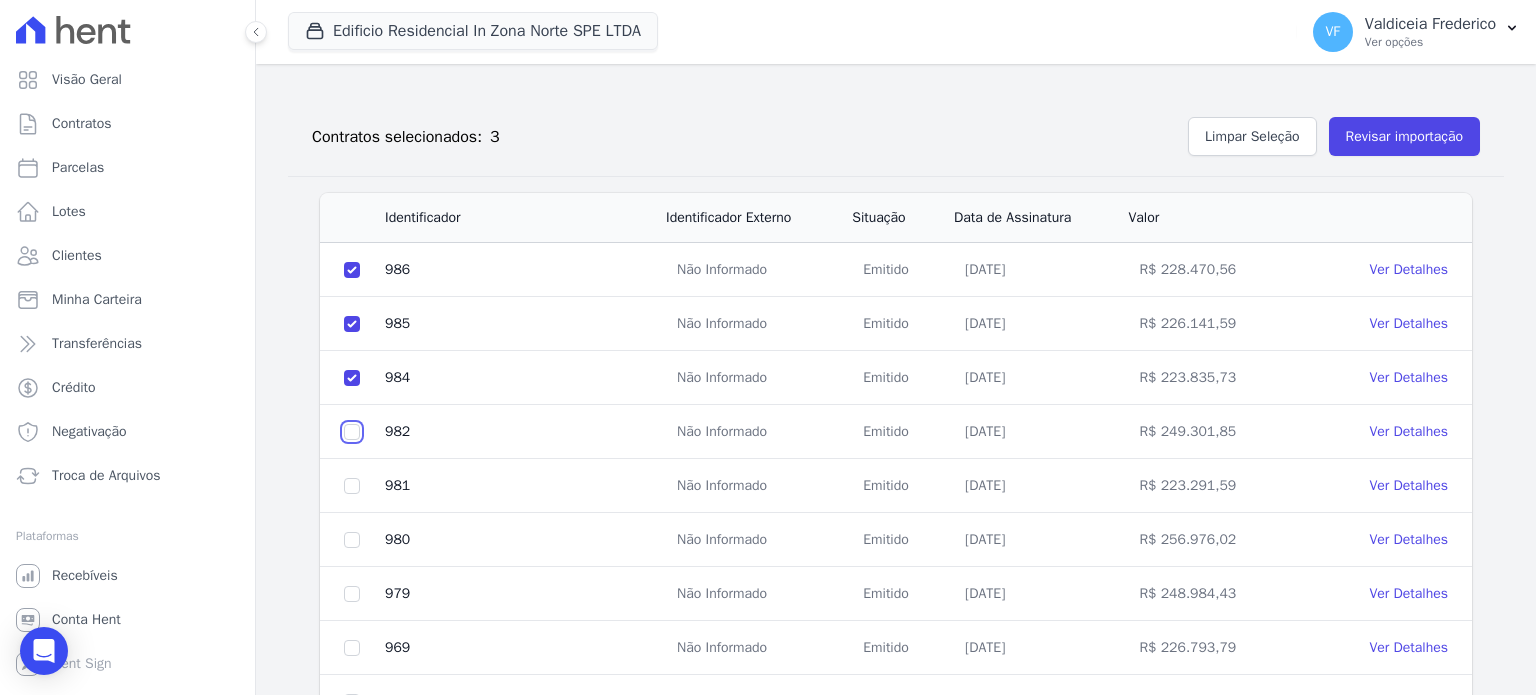 click at bounding box center (352, 270) 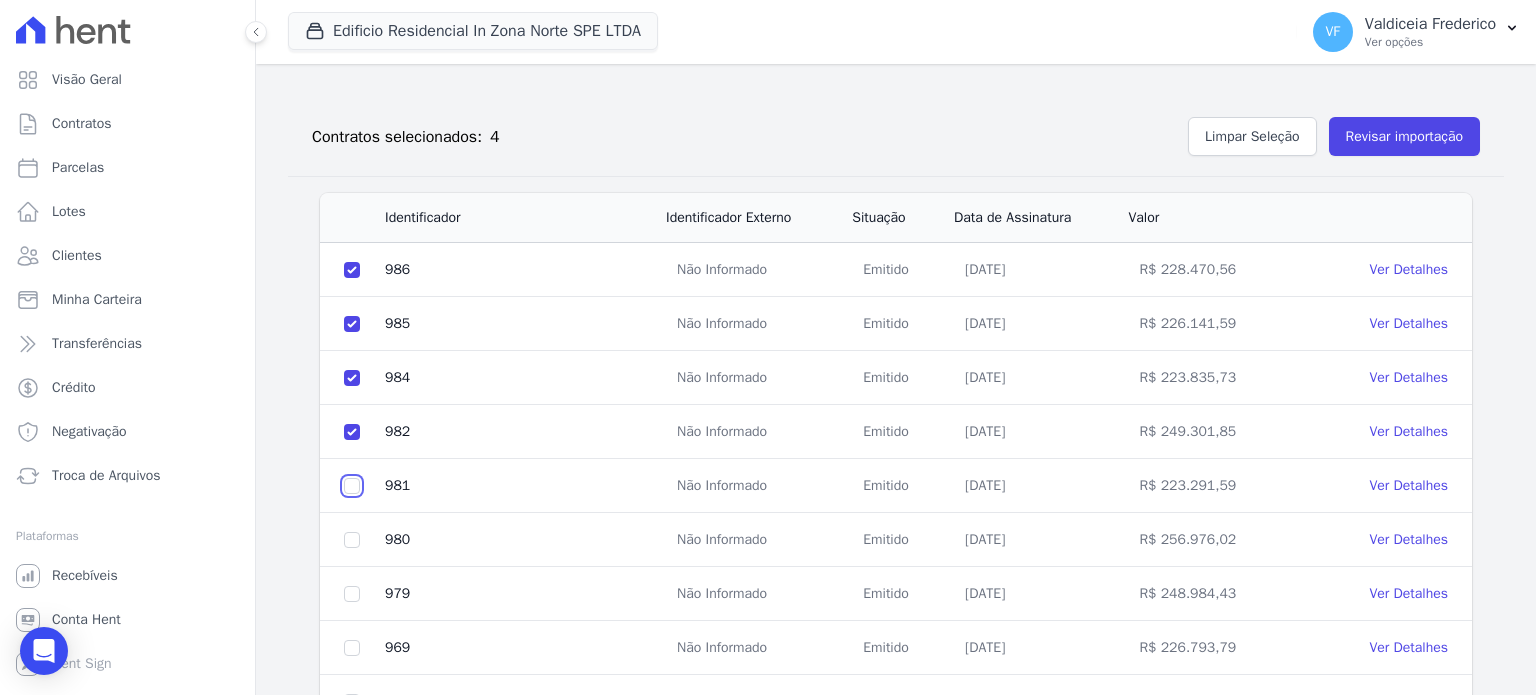 click at bounding box center [352, 270] 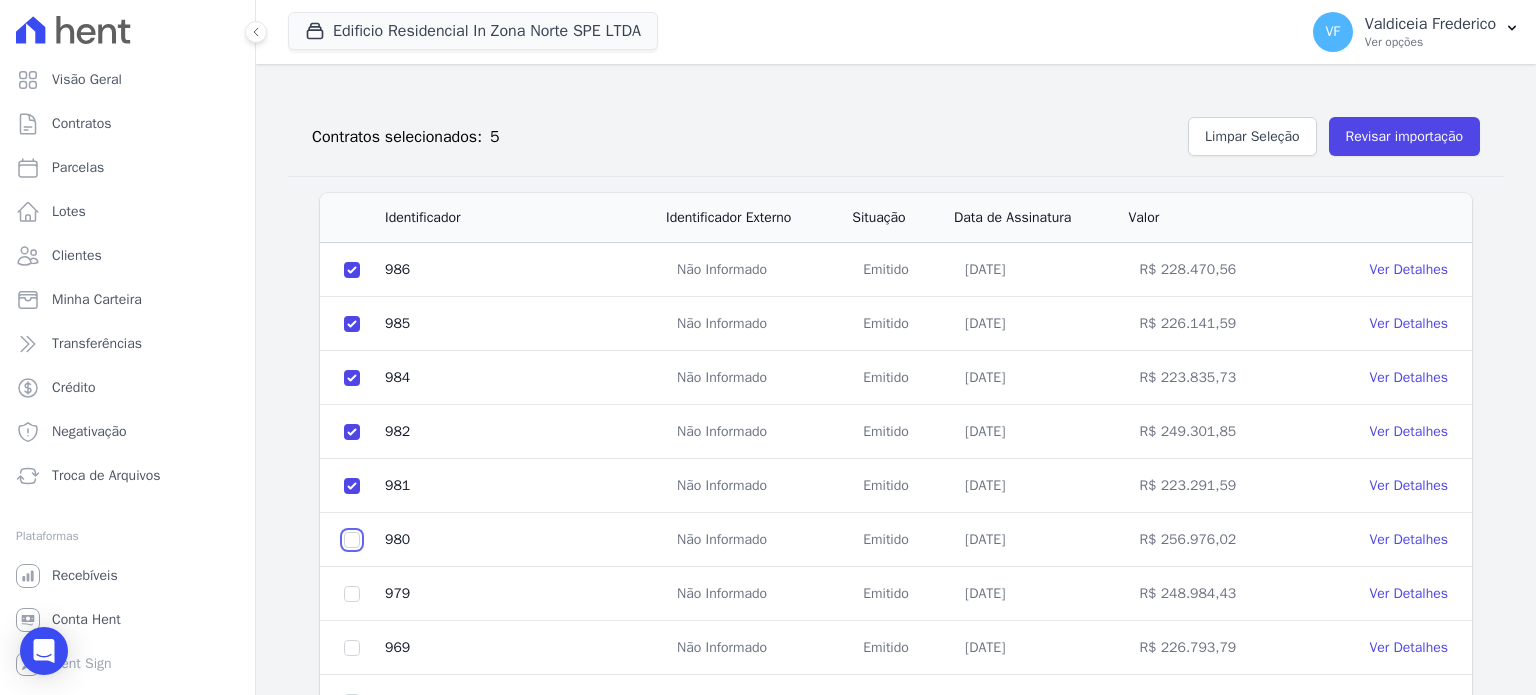 click at bounding box center [352, 270] 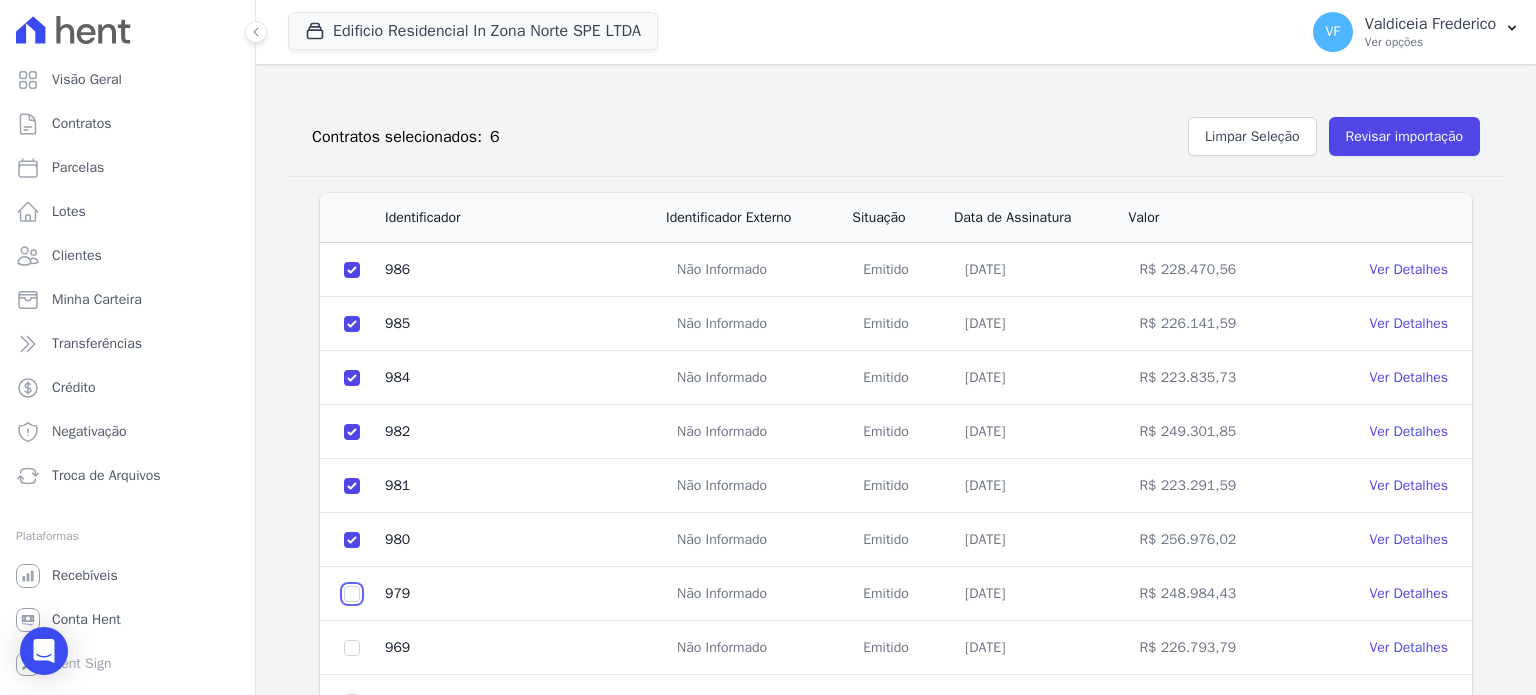 click at bounding box center [352, 270] 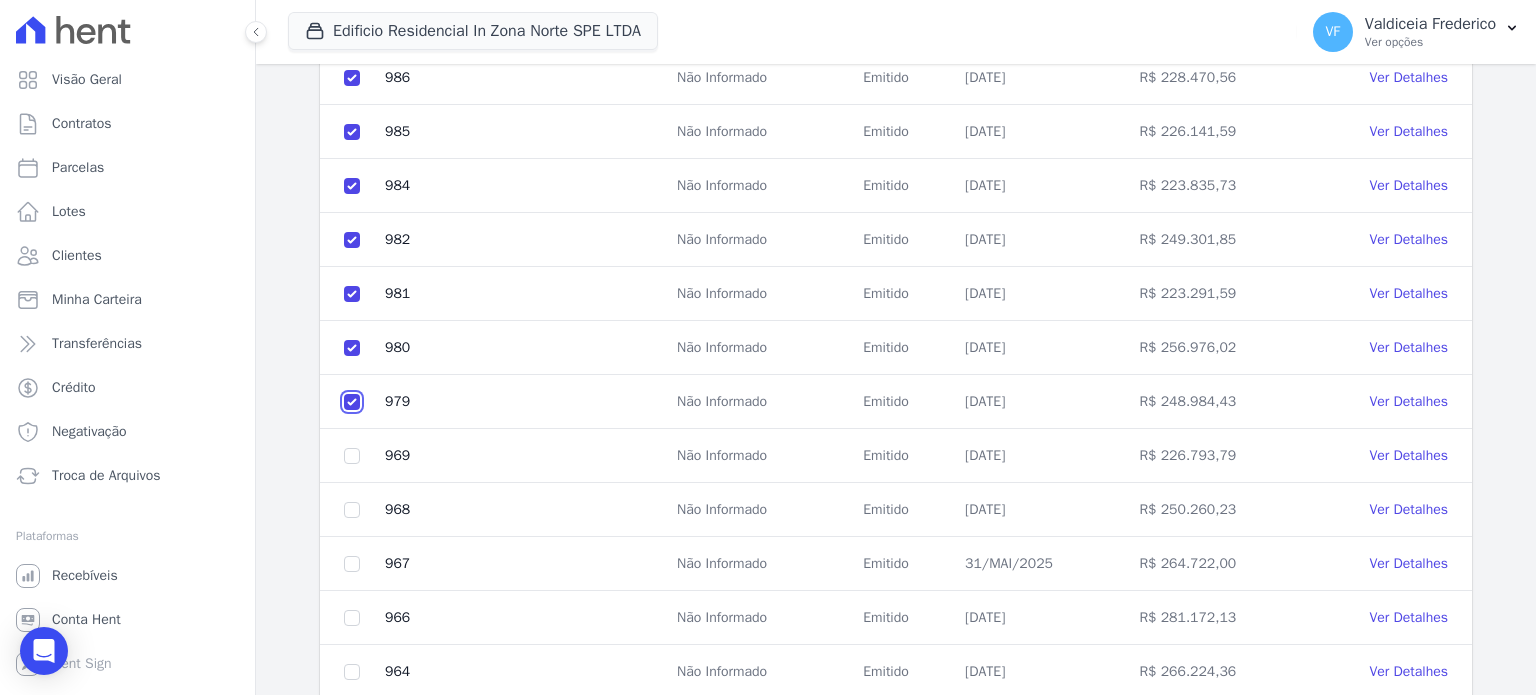scroll, scrollTop: 420, scrollLeft: 0, axis: vertical 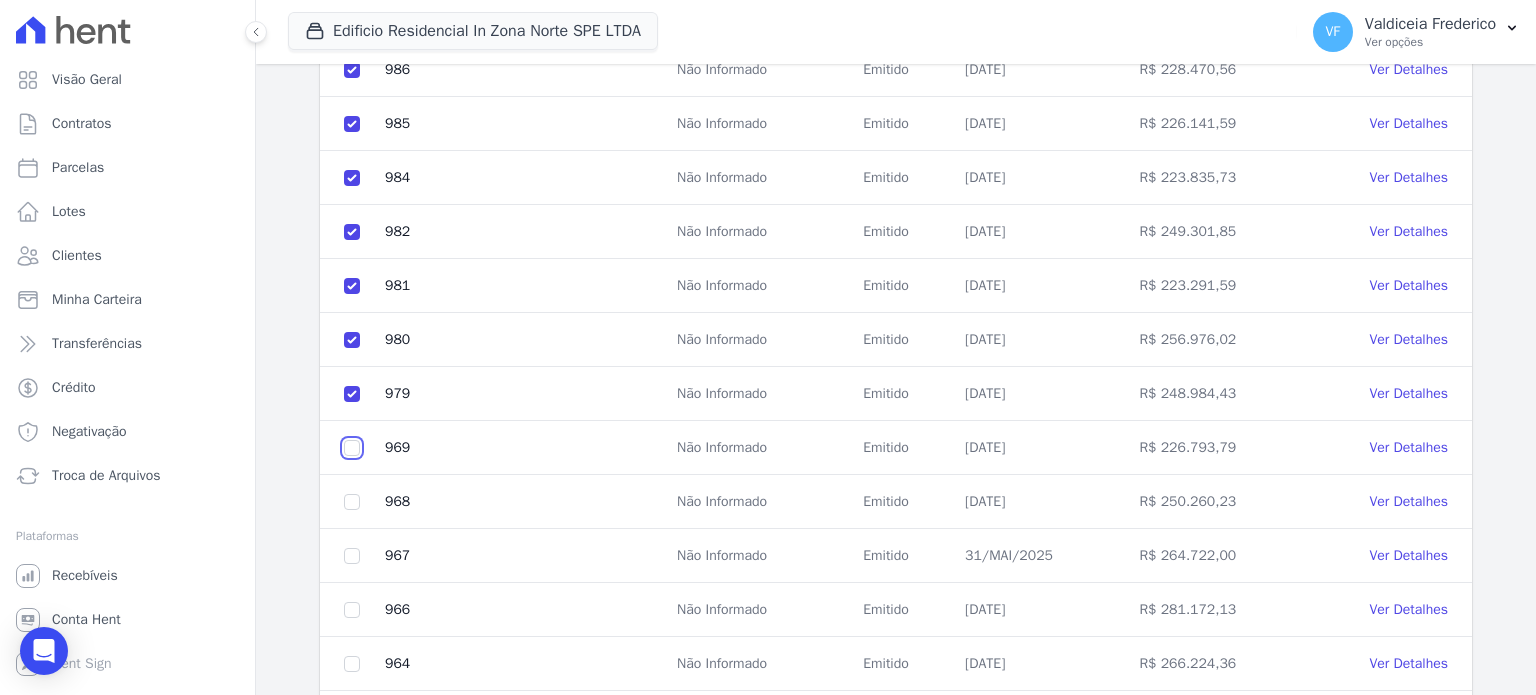 click at bounding box center (352, 70) 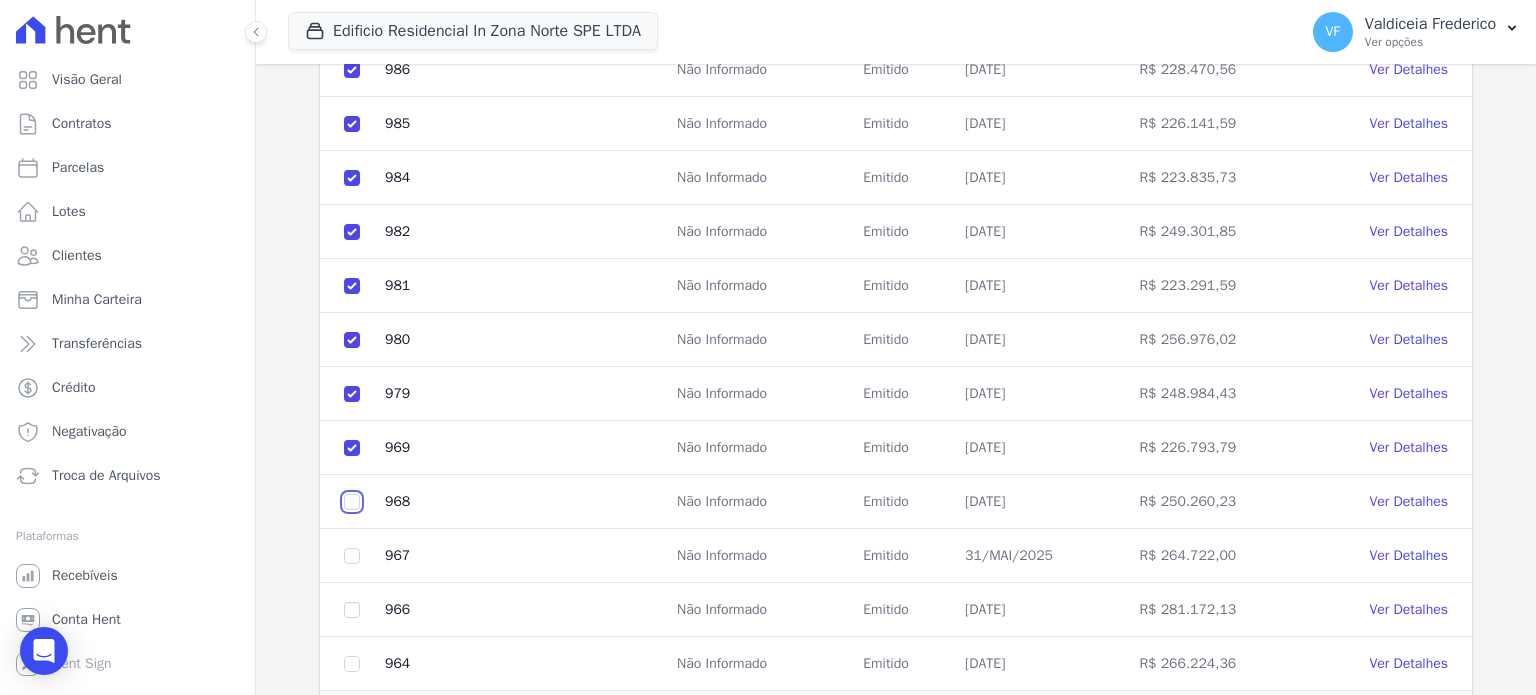 click at bounding box center (352, 70) 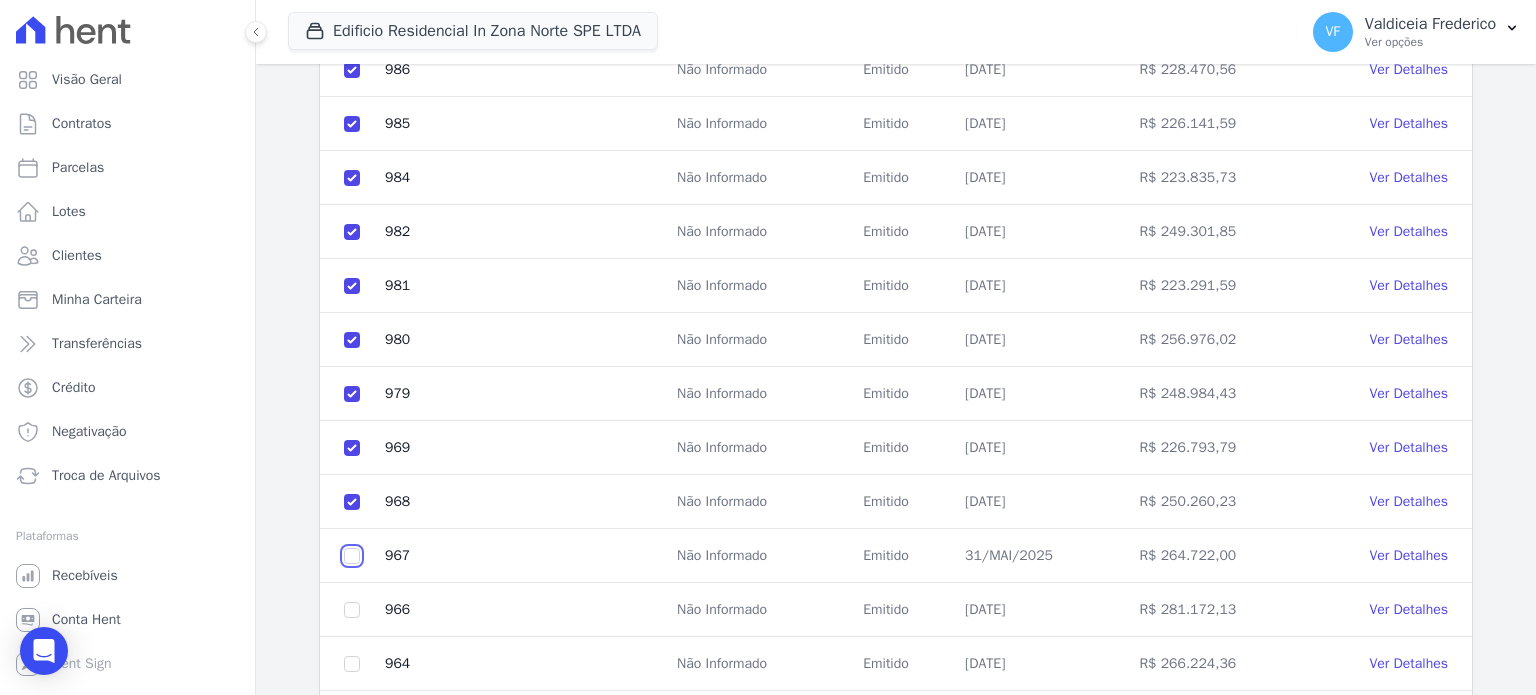 click at bounding box center (352, 70) 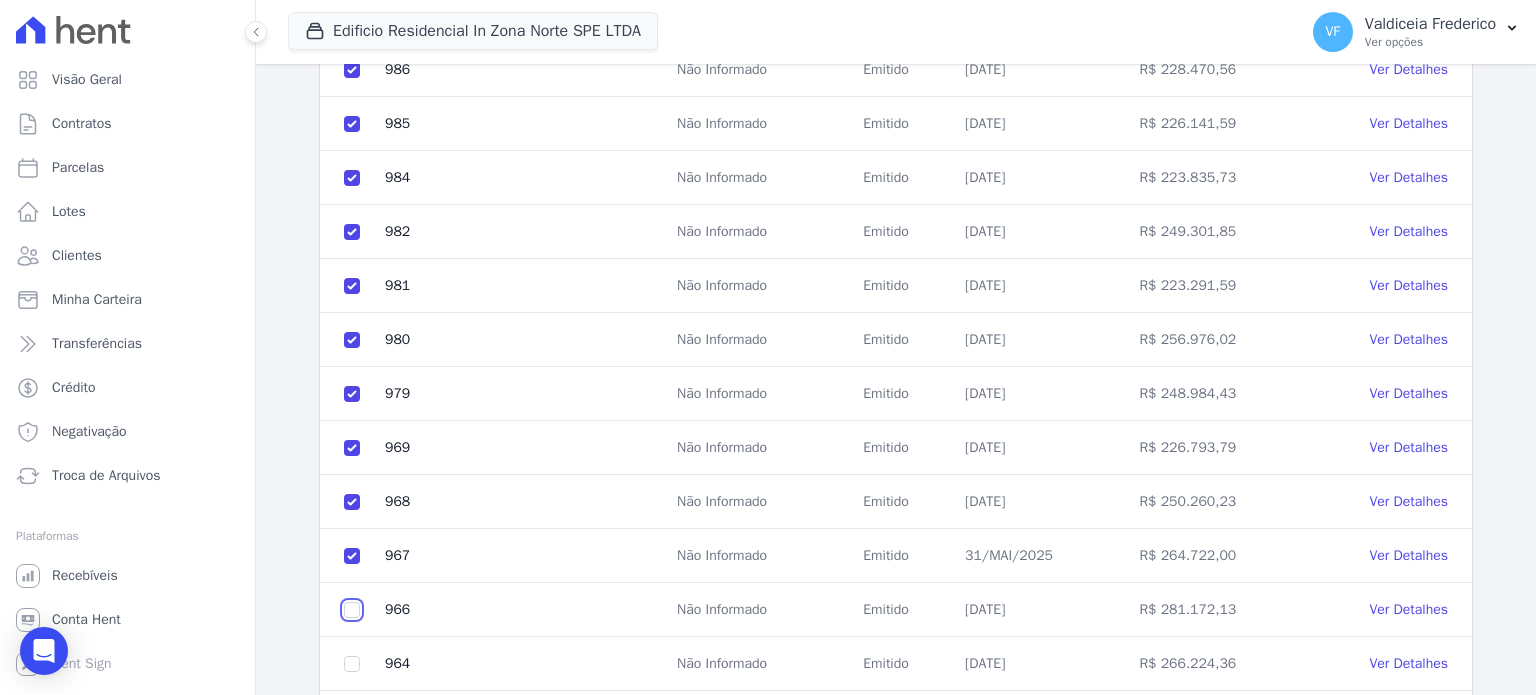 click at bounding box center (352, 70) 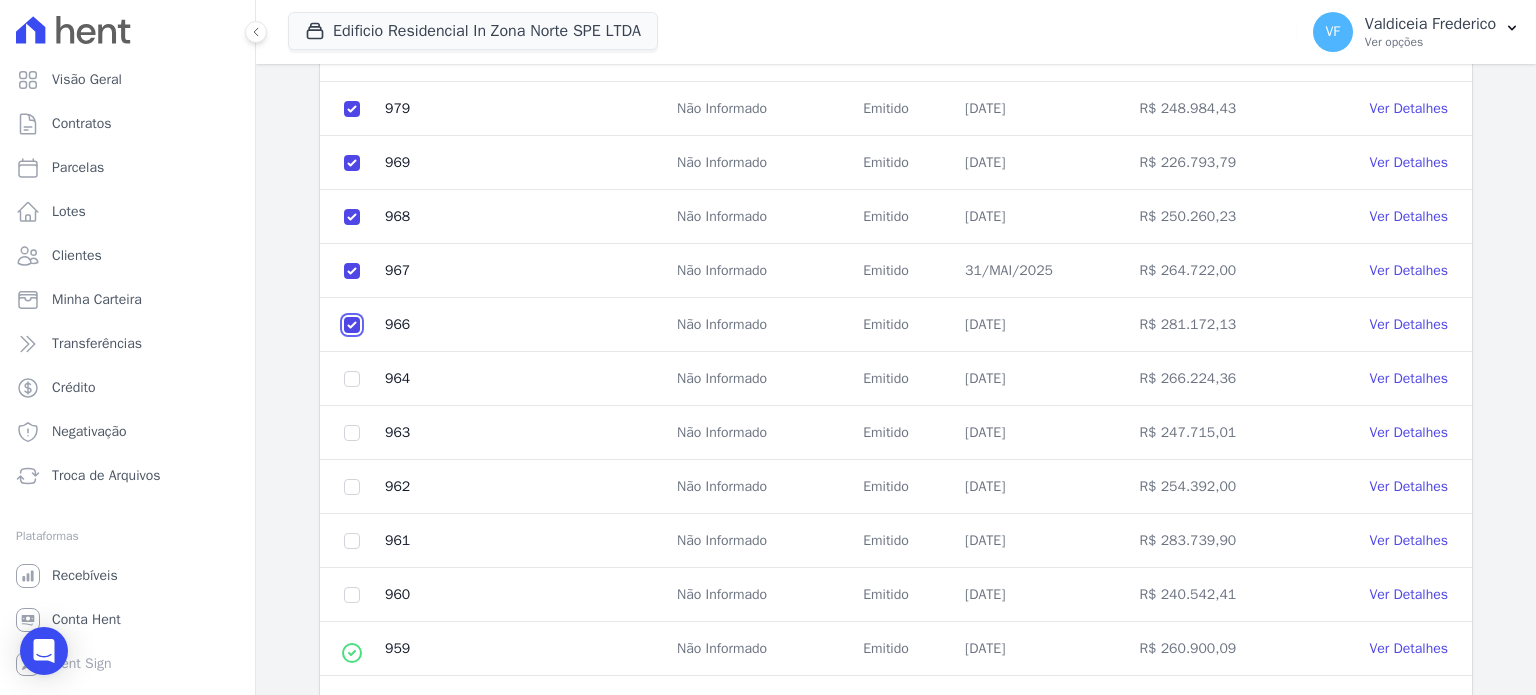 scroll, scrollTop: 820, scrollLeft: 0, axis: vertical 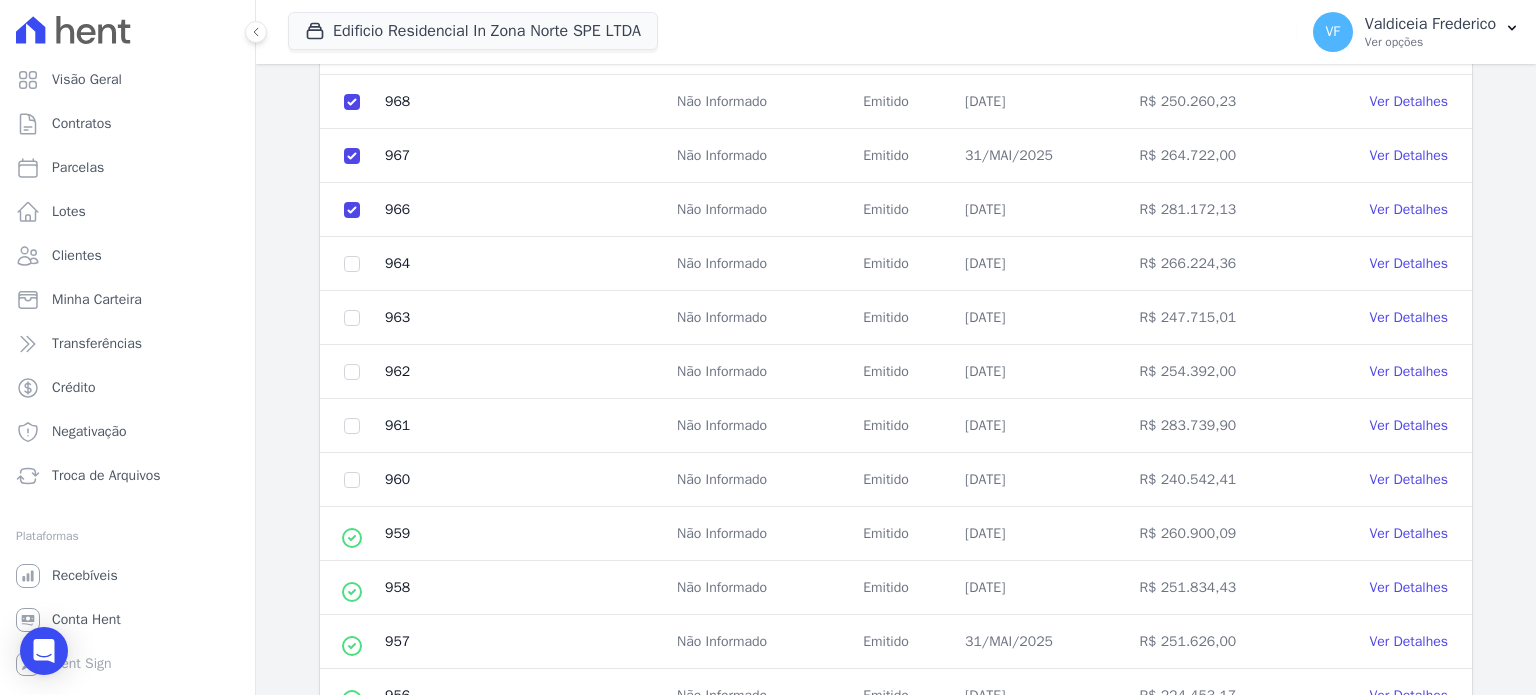 drag, startPoint x: 344, startPoint y: 267, endPoint x: 346, endPoint y: 283, distance: 16.124516 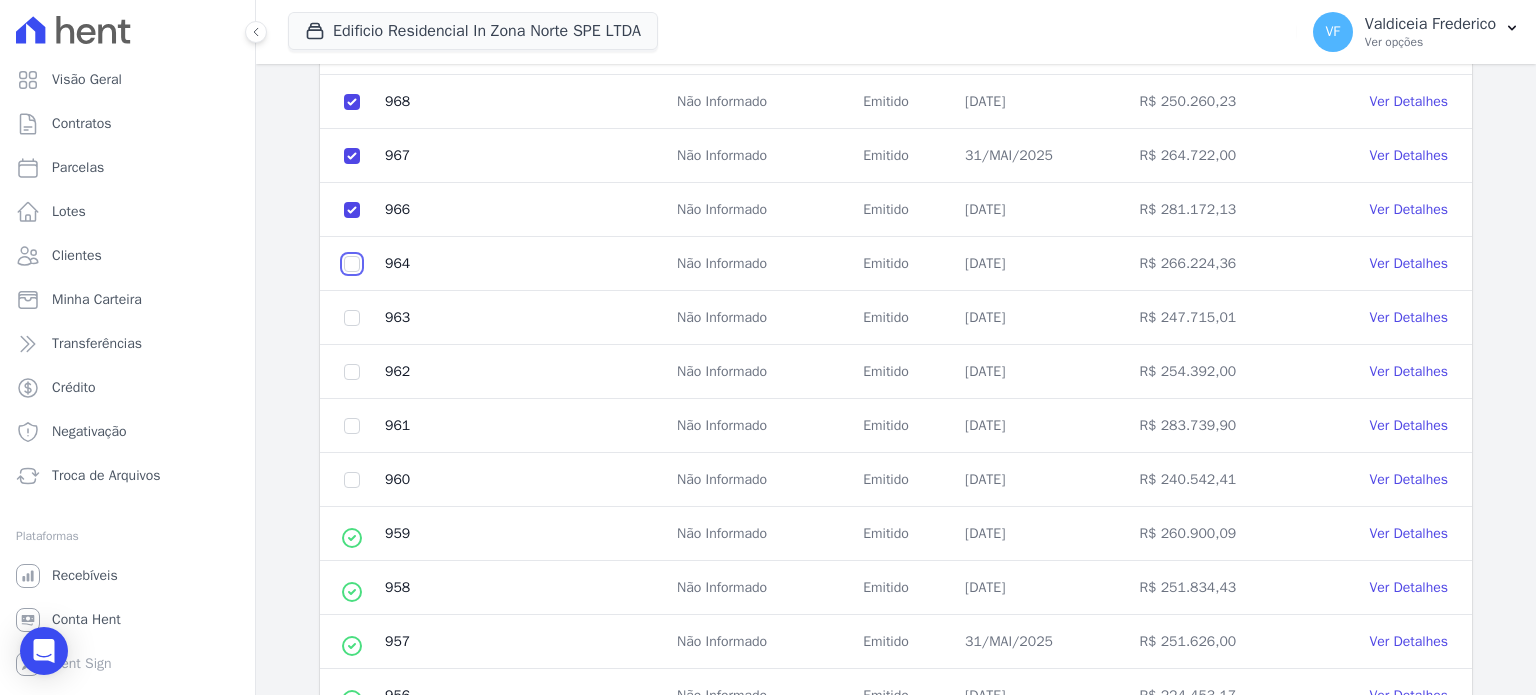 click at bounding box center [352, -330] 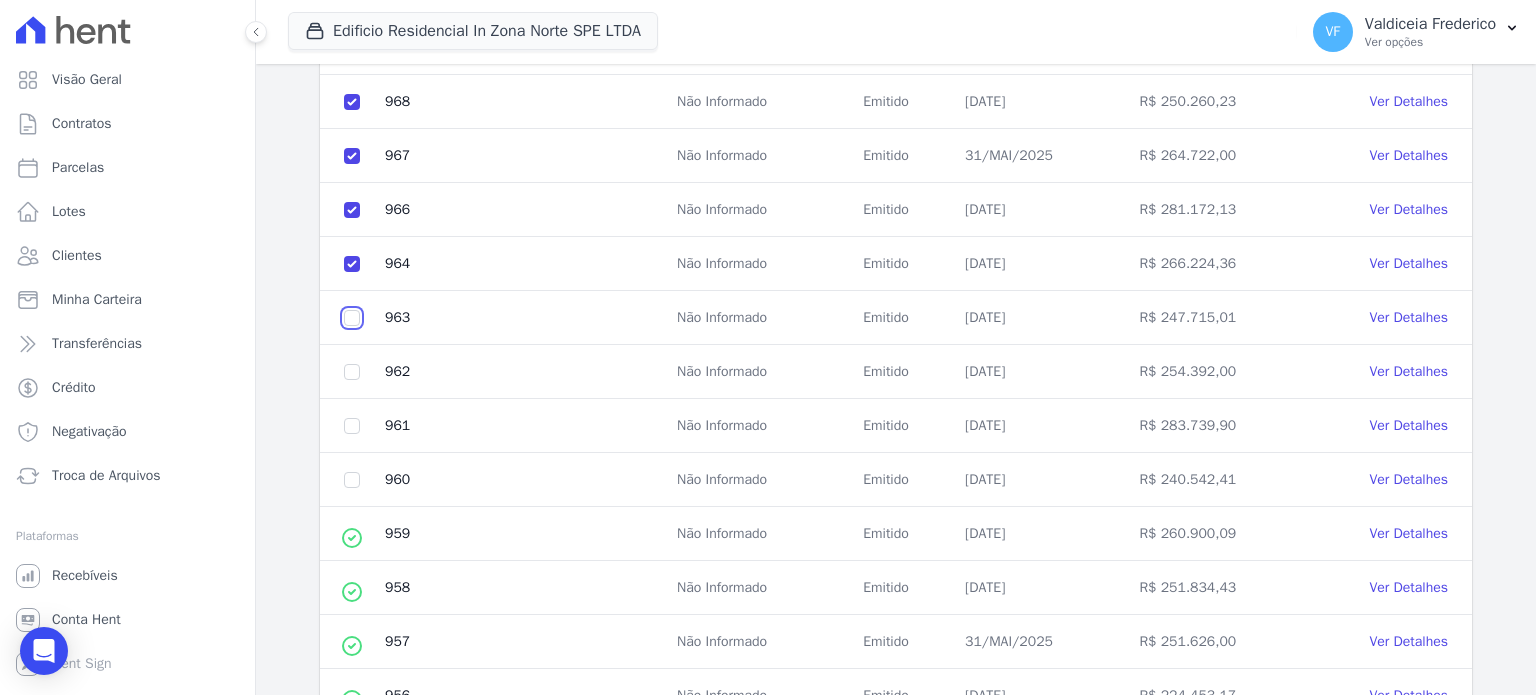 click at bounding box center [352, -330] 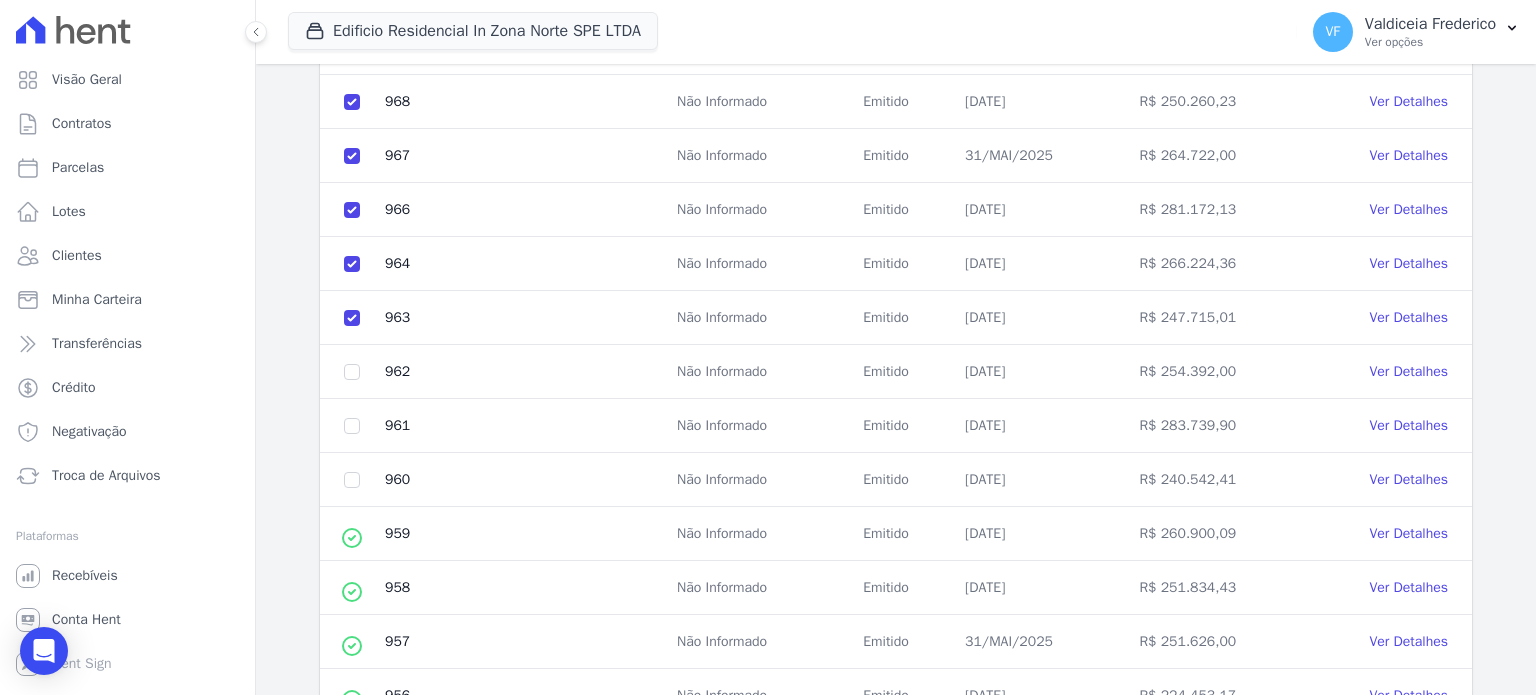 click at bounding box center [352, 372] 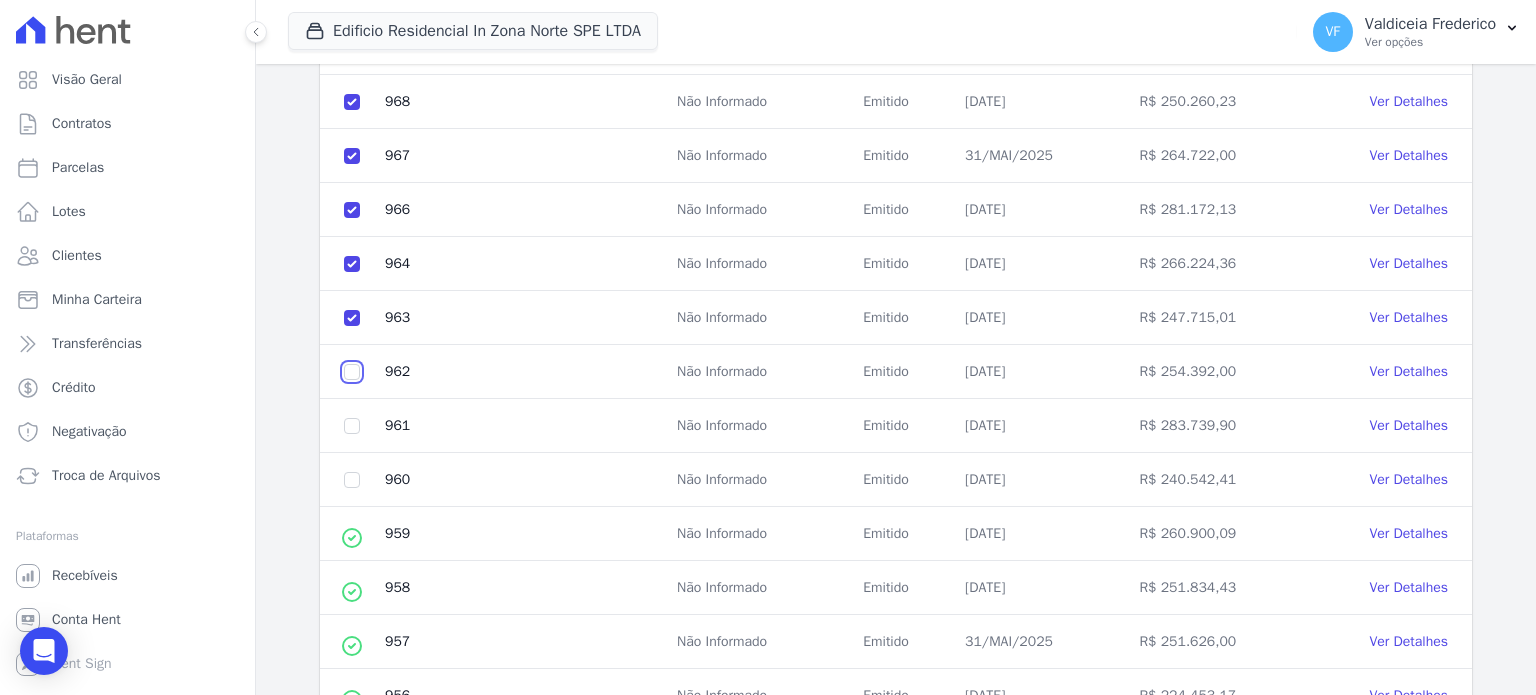 click at bounding box center (352, -330) 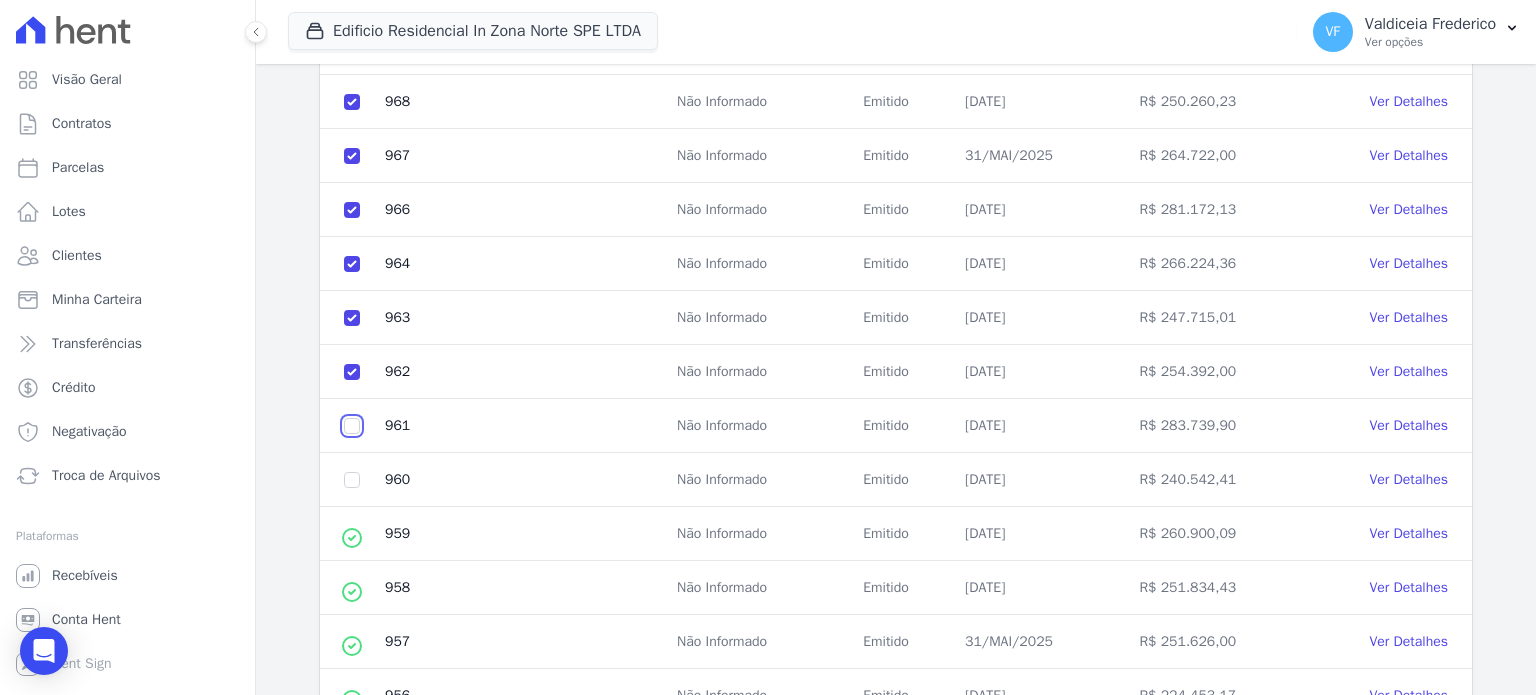 click at bounding box center (352, -330) 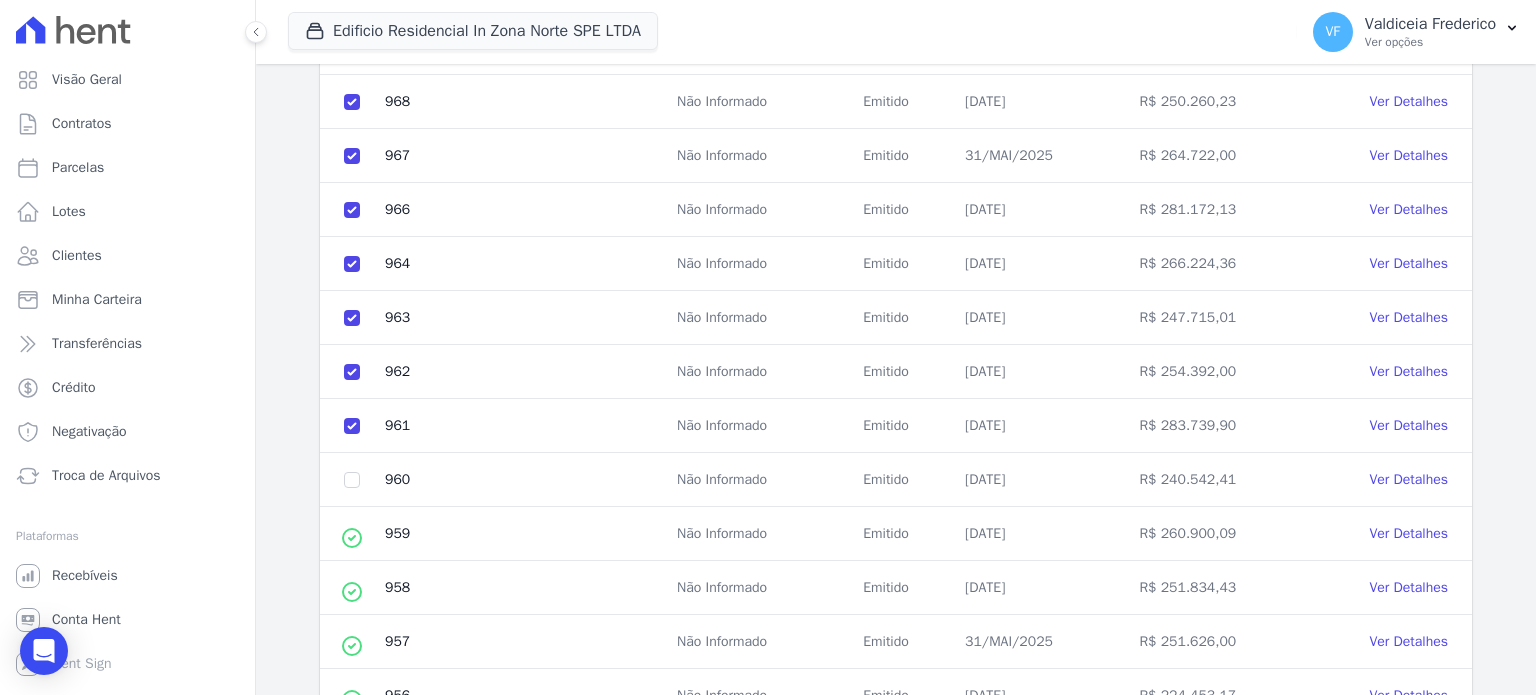 click at bounding box center [352, 480] 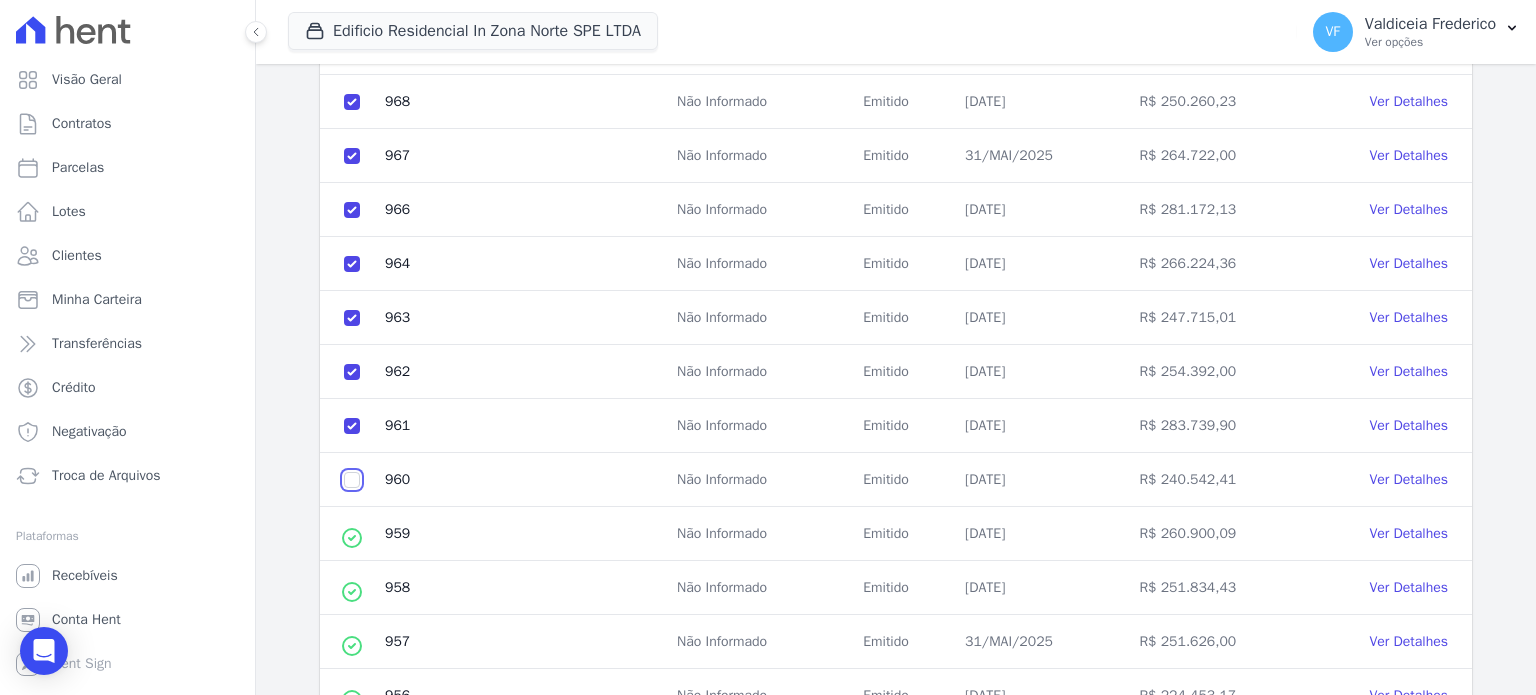 click at bounding box center (352, -330) 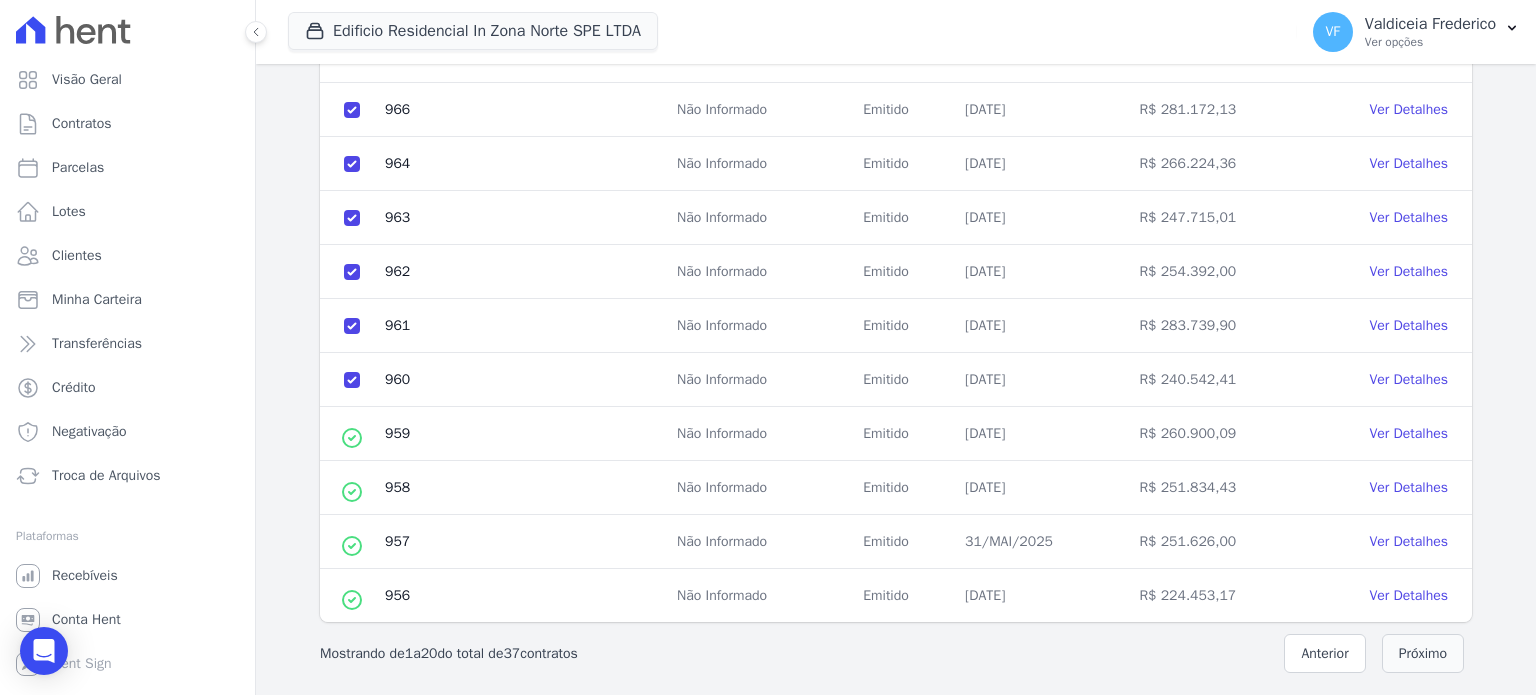 click on "Próximo" at bounding box center (1423, 653) 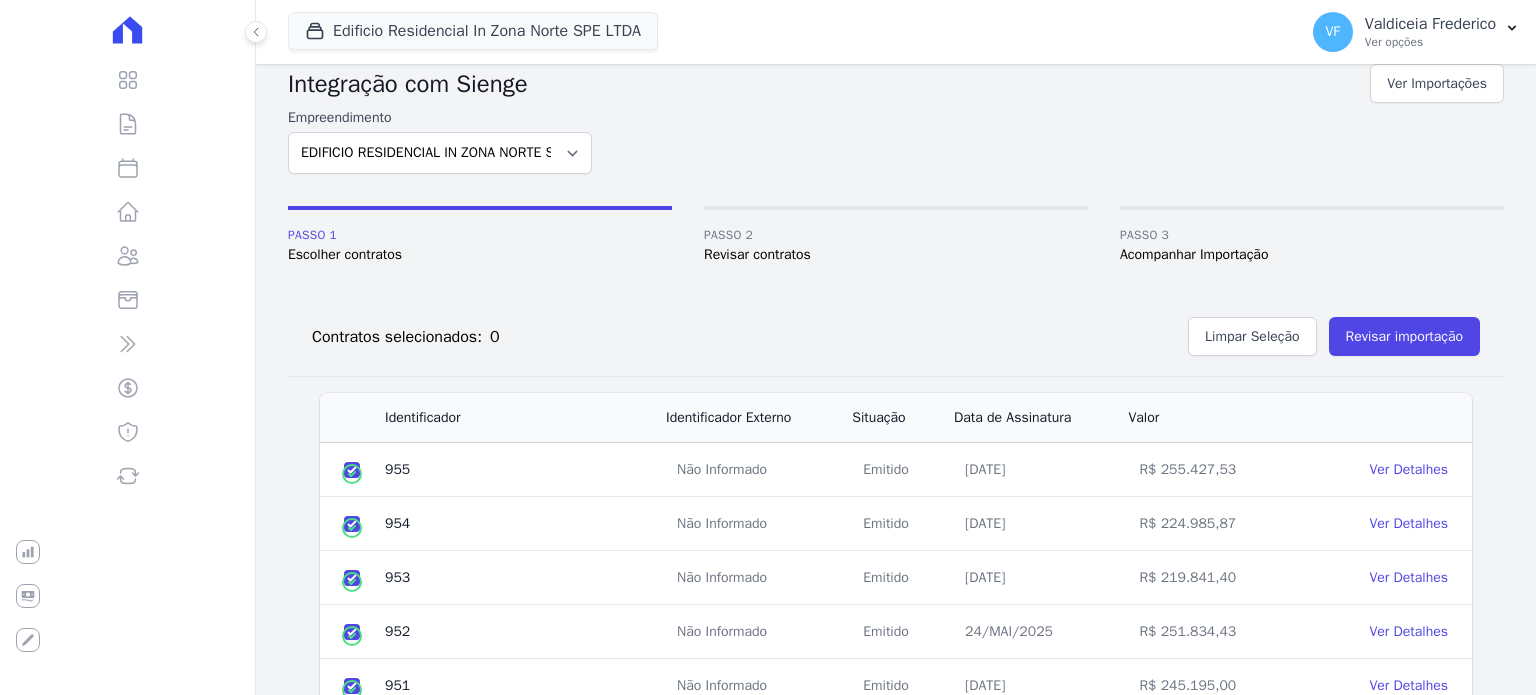 scroll, scrollTop: 0, scrollLeft: 0, axis: both 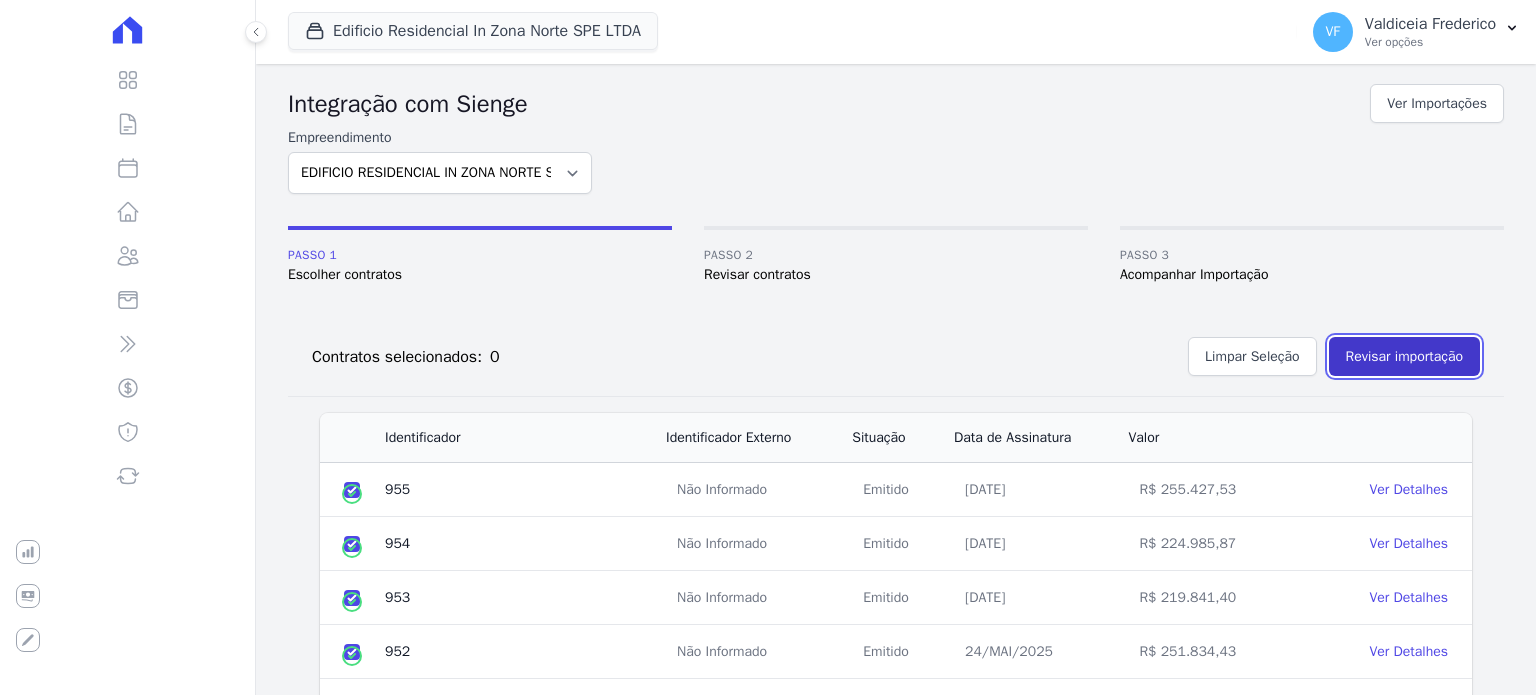 click on "Revisar importação" at bounding box center [1404, 356] 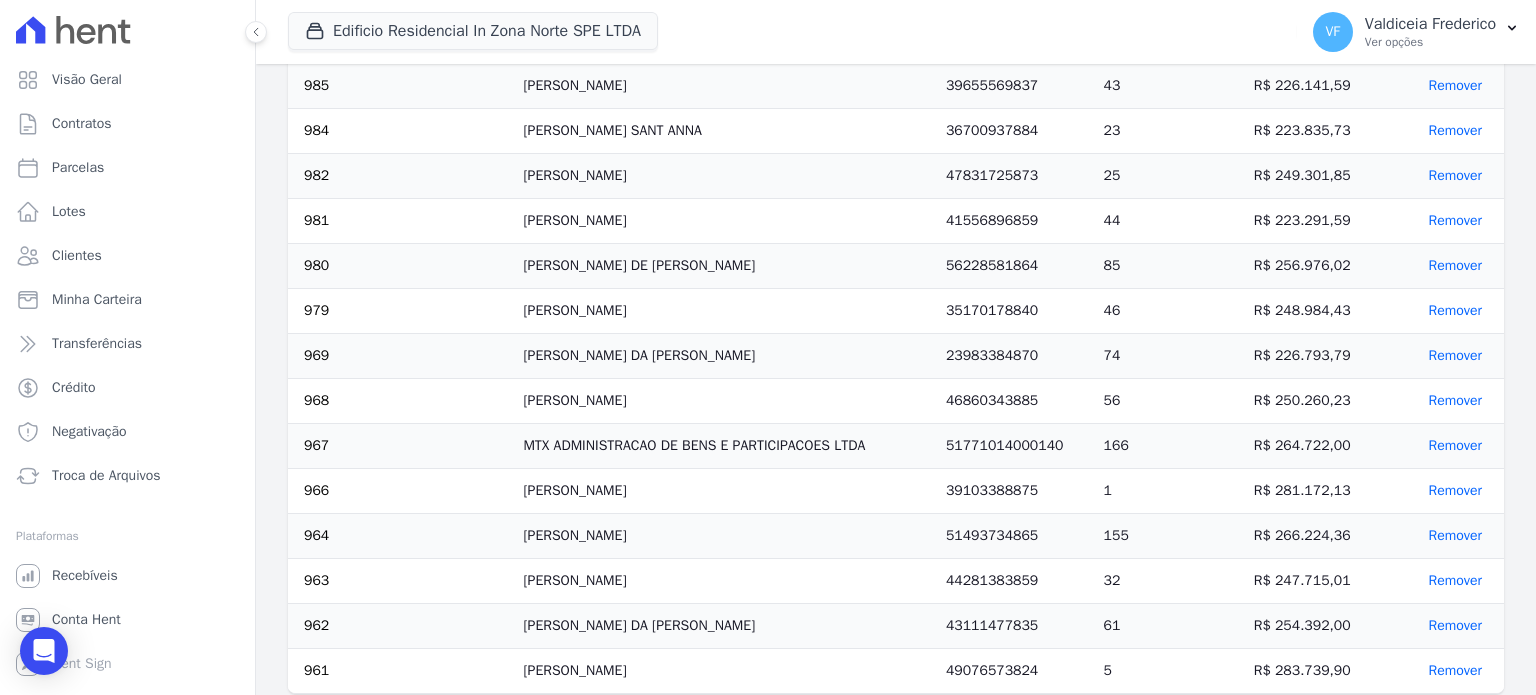 scroll, scrollTop: 516, scrollLeft: 0, axis: vertical 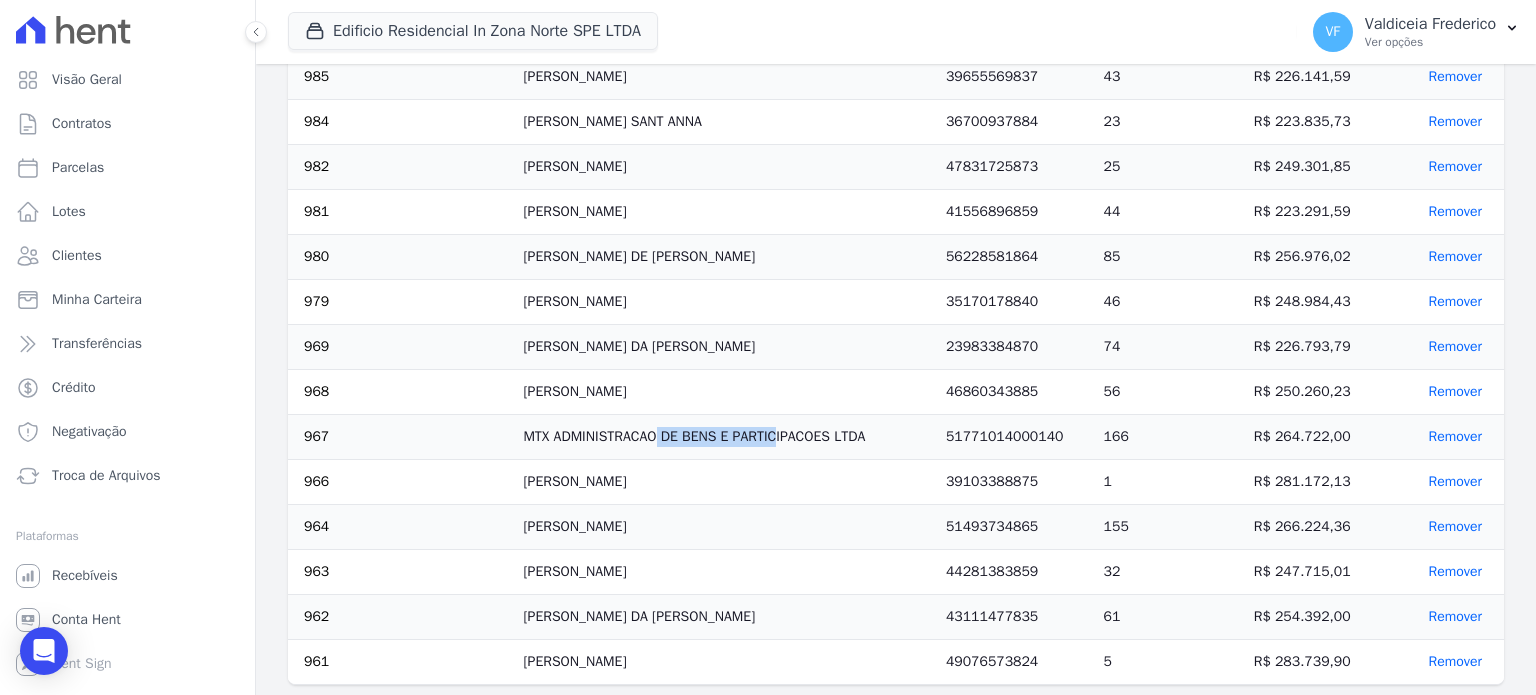 drag, startPoint x: 532, startPoint y: 431, endPoint x: 668, endPoint y: 437, distance: 136.1323 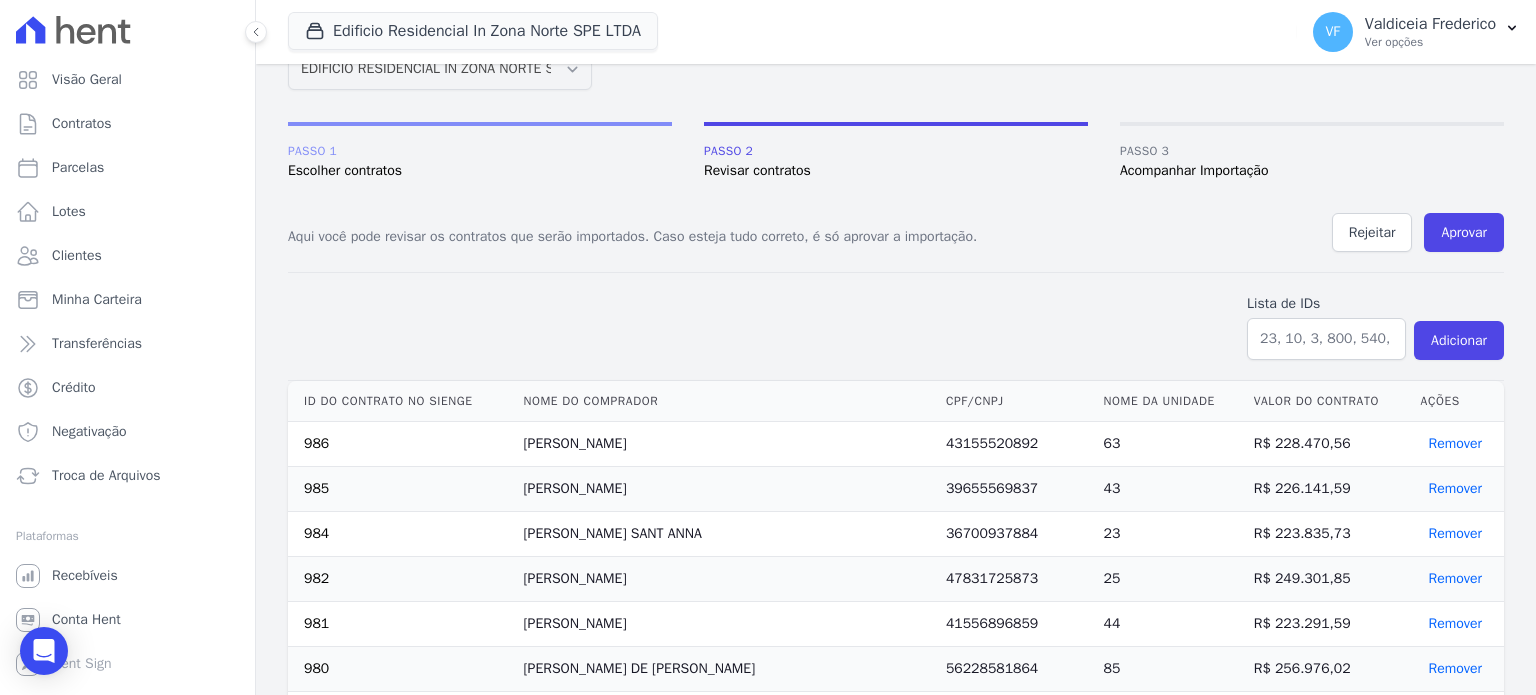 scroll, scrollTop: 0, scrollLeft: 0, axis: both 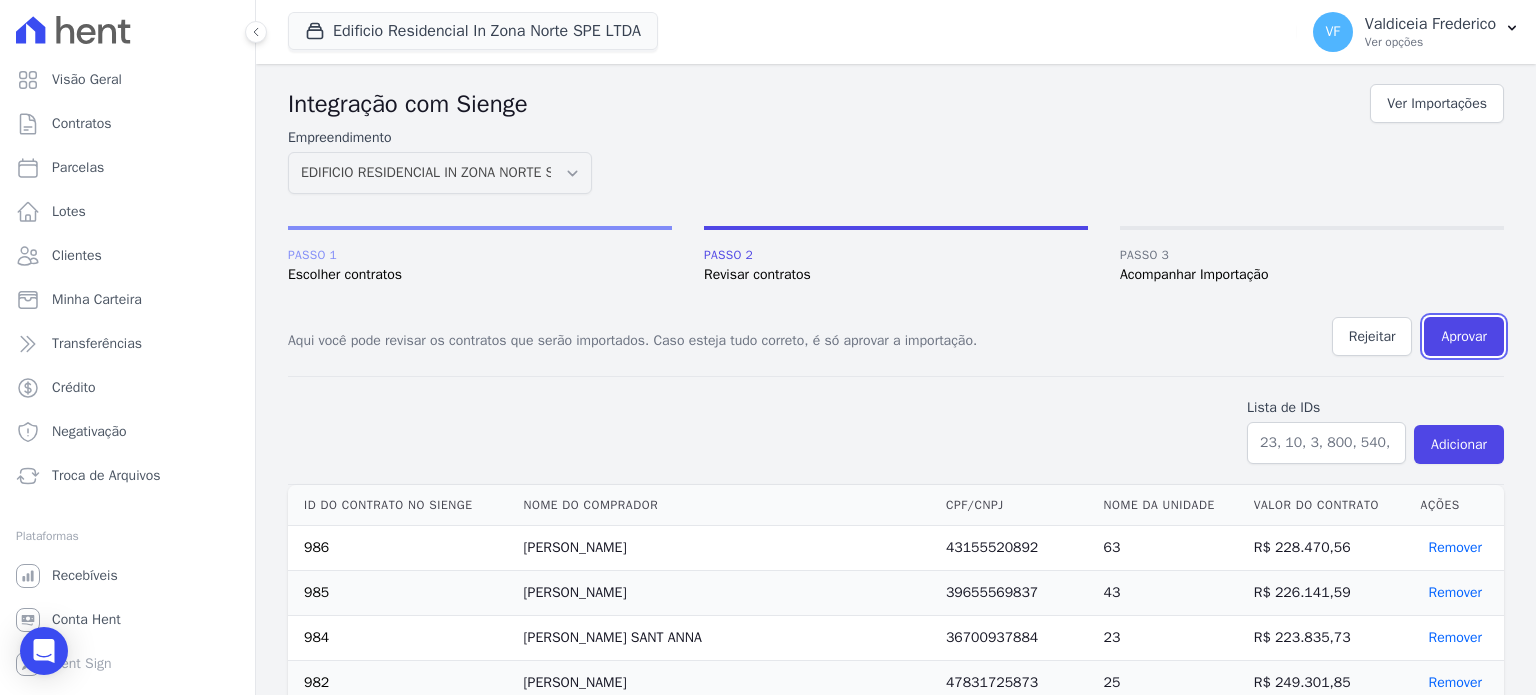 click on "Aprovar" at bounding box center (1464, 336) 